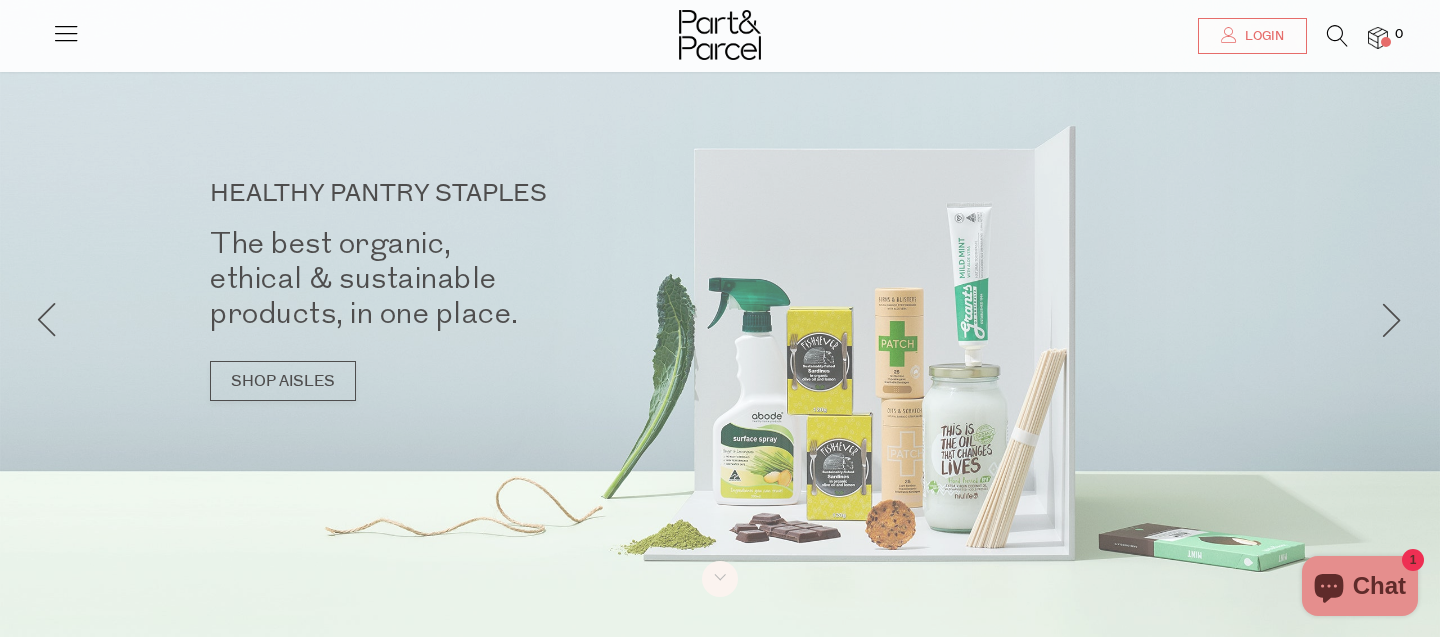 scroll, scrollTop: 207, scrollLeft: 0, axis: vertical 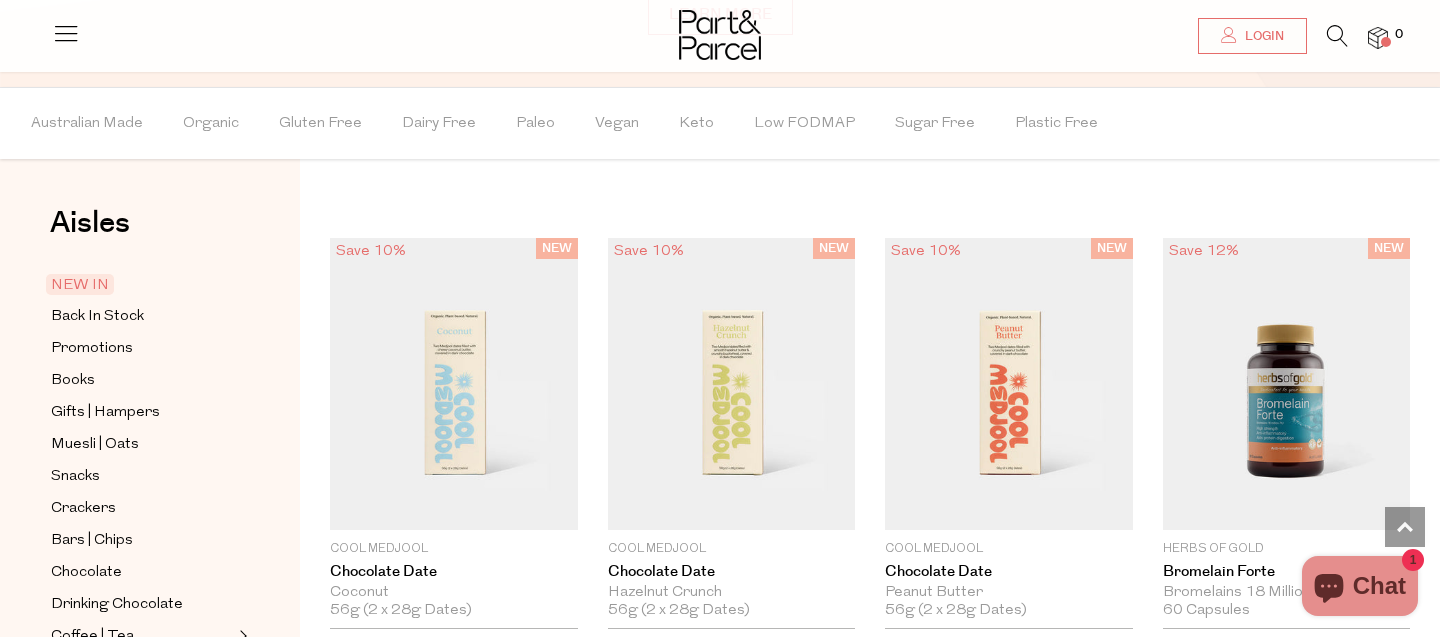 click on "NEW IN" at bounding box center (80, 284) 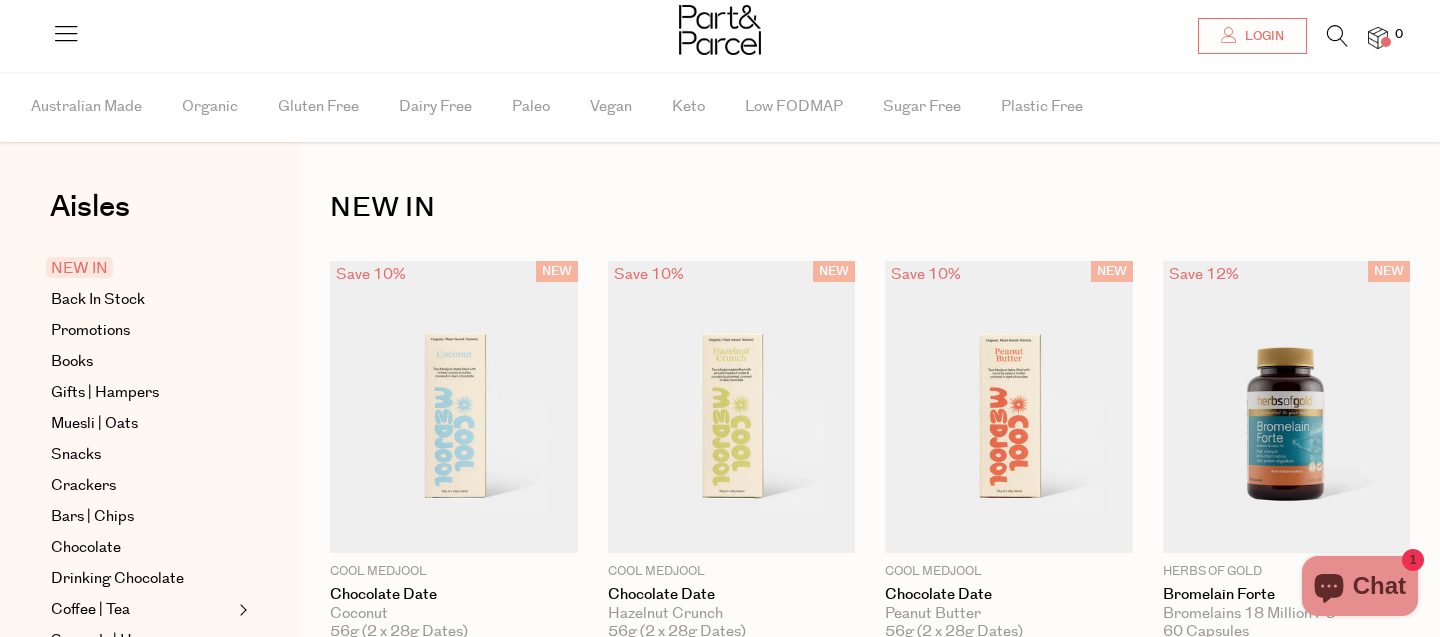 scroll, scrollTop: 181, scrollLeft: 0, axis: vertical 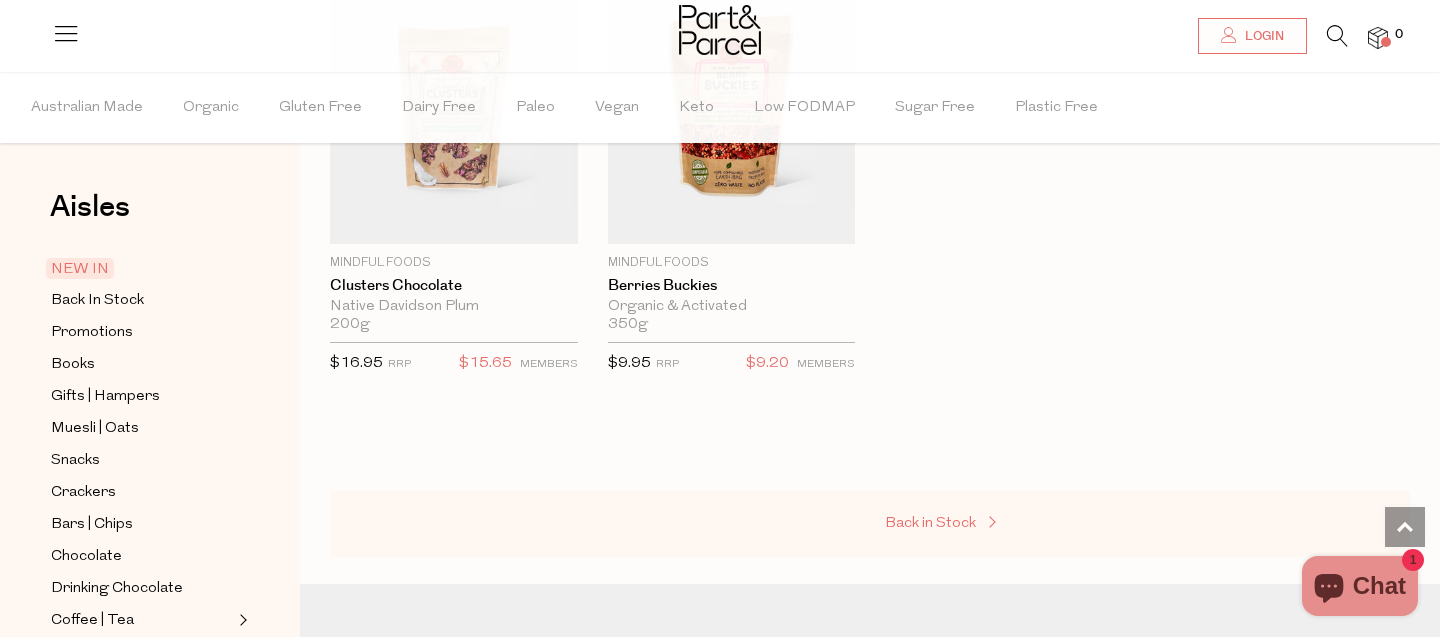 click on "Back in Stock" at bounding box center [930, 523] 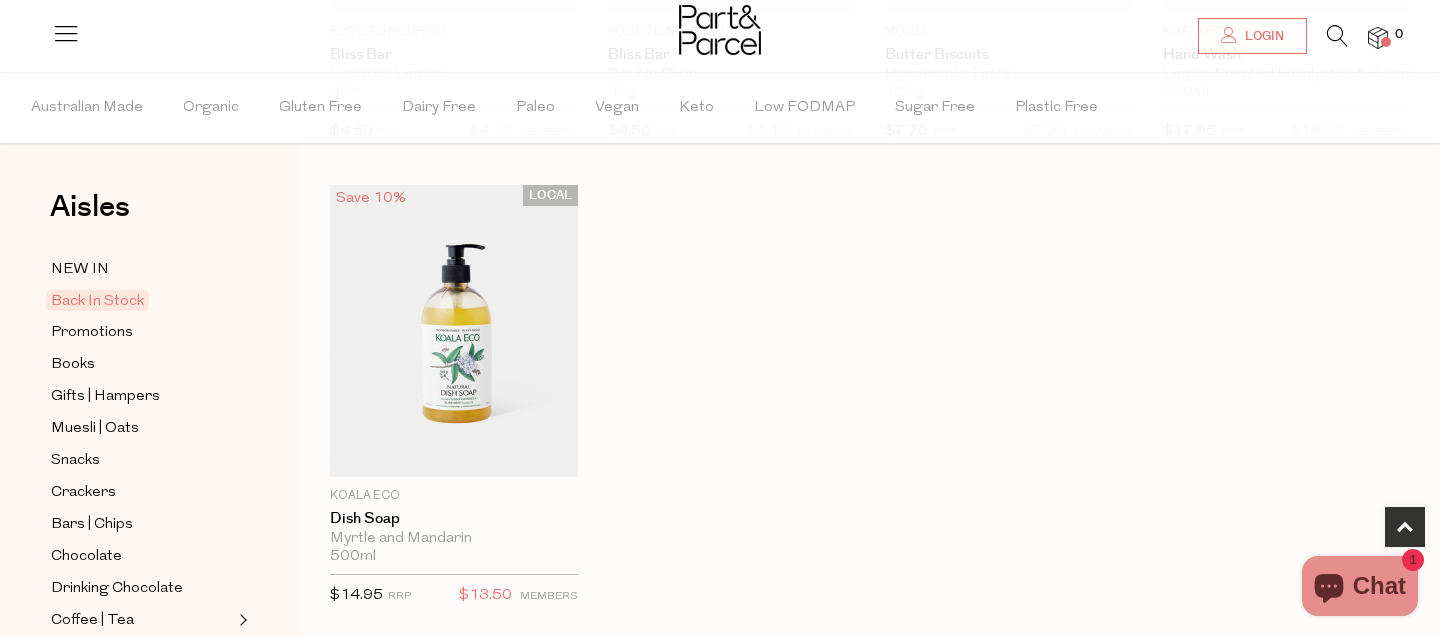 scroll, scrollTop: 1370, scrollLeft: 0, axis: vertical 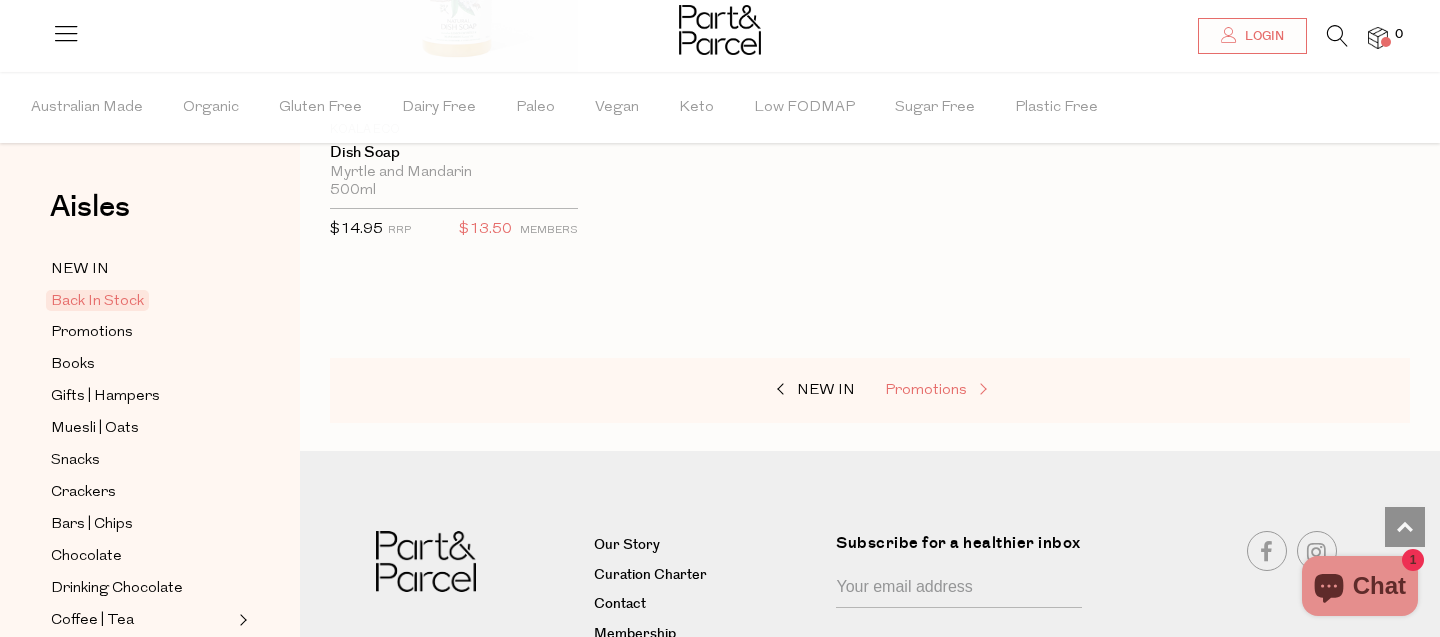 click on "Promotions" at bounding box center [926, 390] 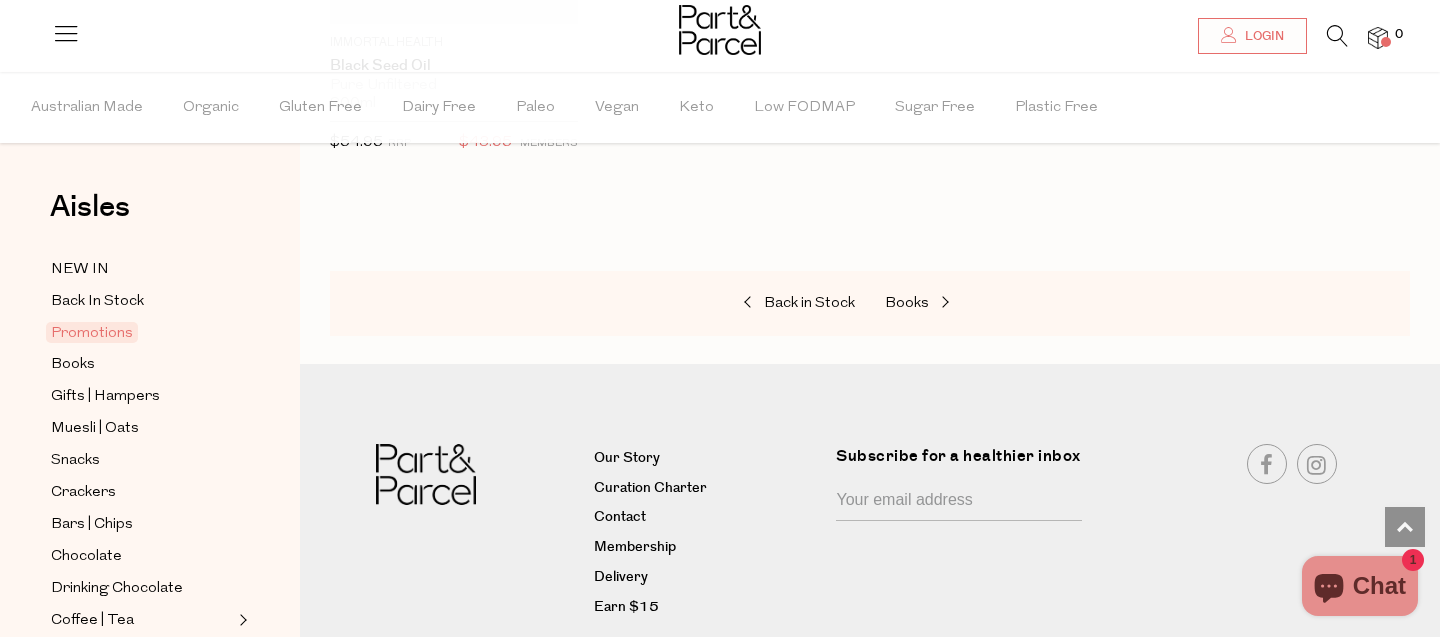 scroll, scrollTop: 1463, scrollLeft: 0, axis: vertical 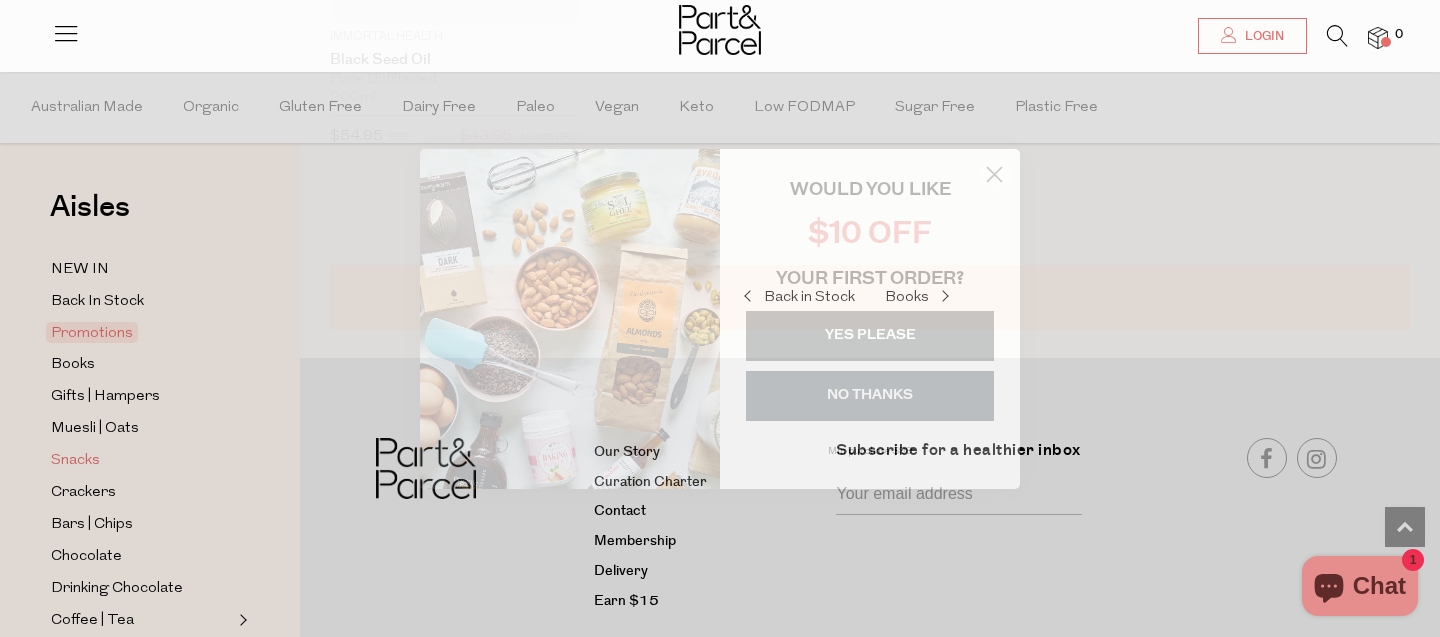 click on "Close dialog WOULD YOU LIKE $10 OFF YOUR FIRST ORDER? YES PLEASE NO THANKS Min purchase $99 Submit" at bounding box center [720, 318] 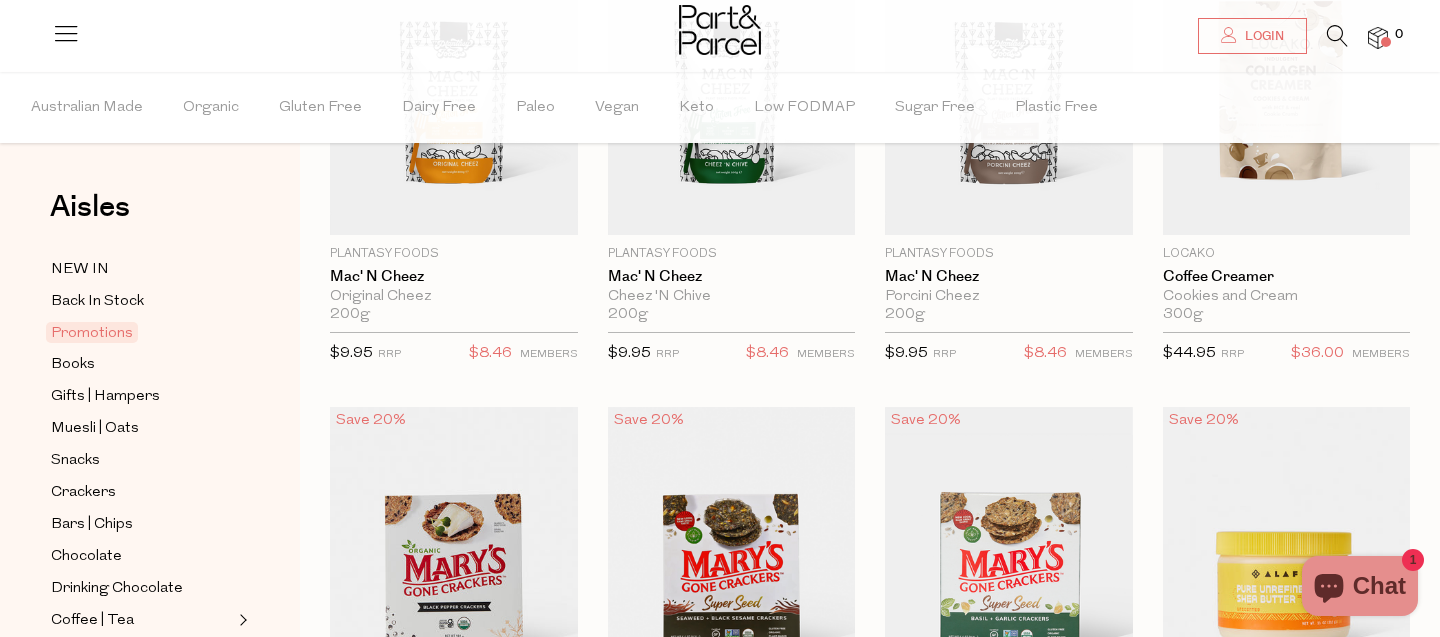 scroll, scrollTop: 0, scrollLeft: 0, axis: both 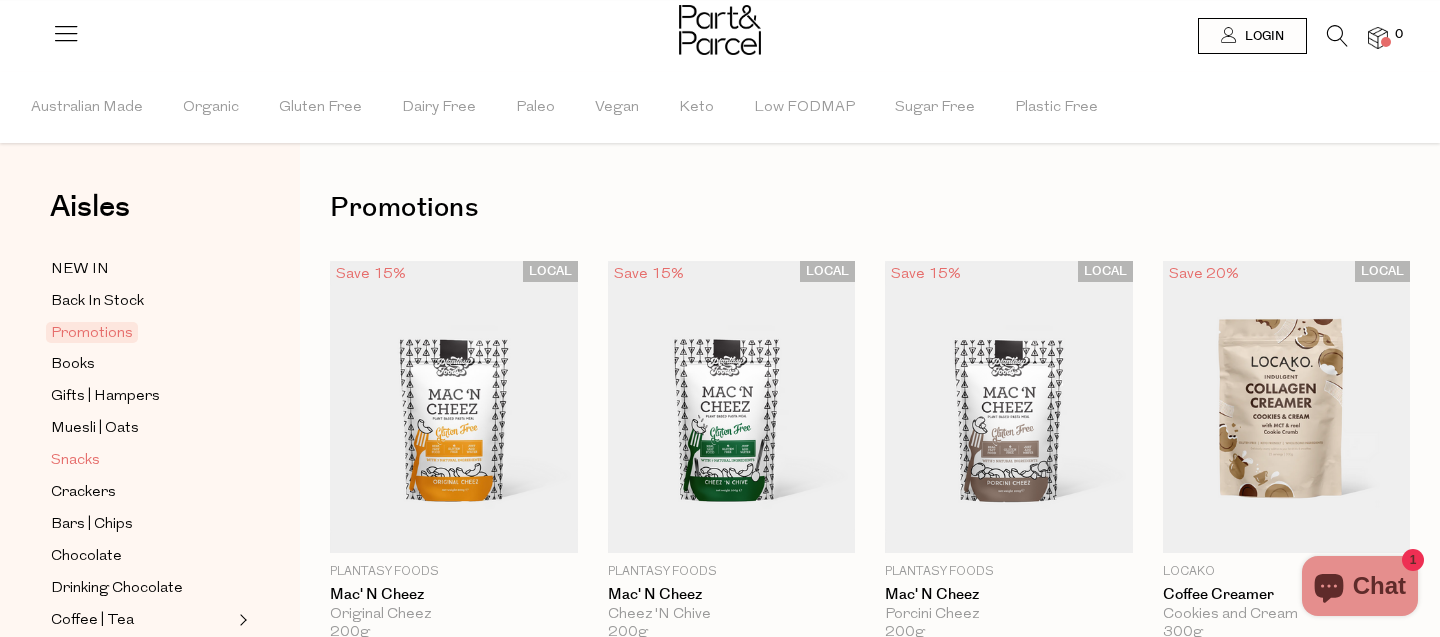 click on "Snacks" at bounding box center [75, 461] 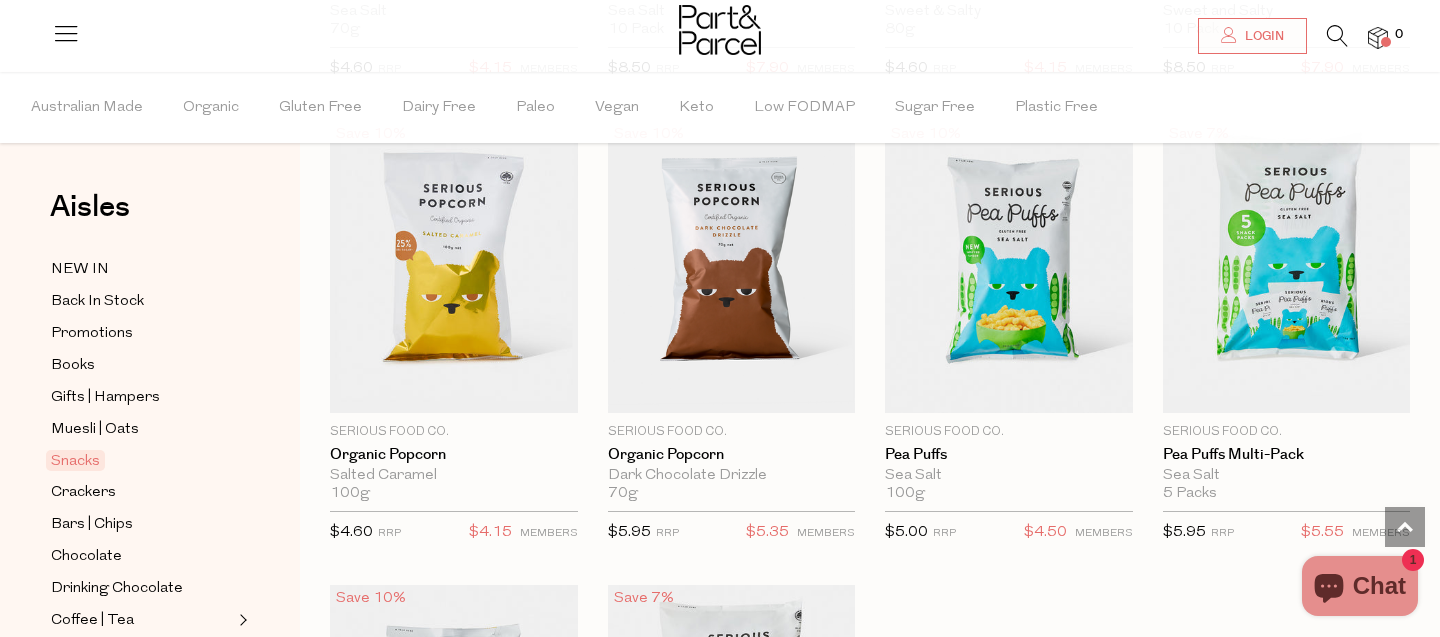 scroll, scrollTop: 5245, scrollLeft: 0, axis: vertical 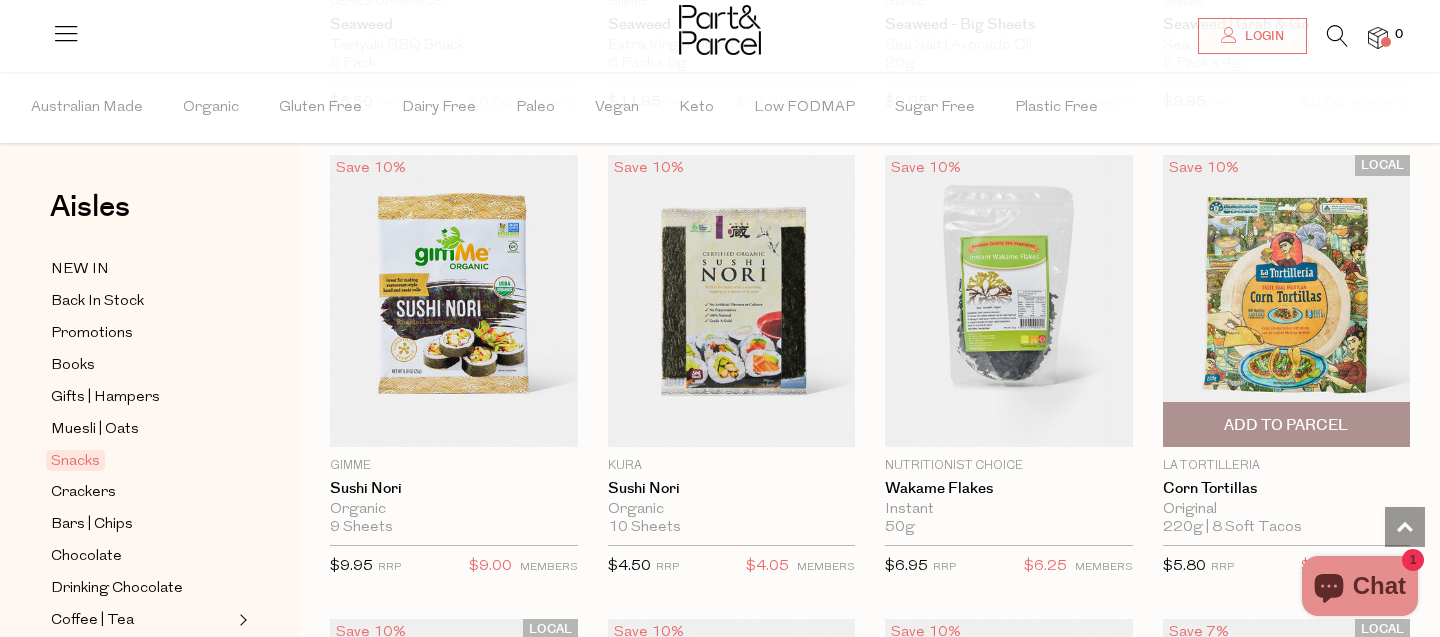 click at bounding box center (1287, 301) 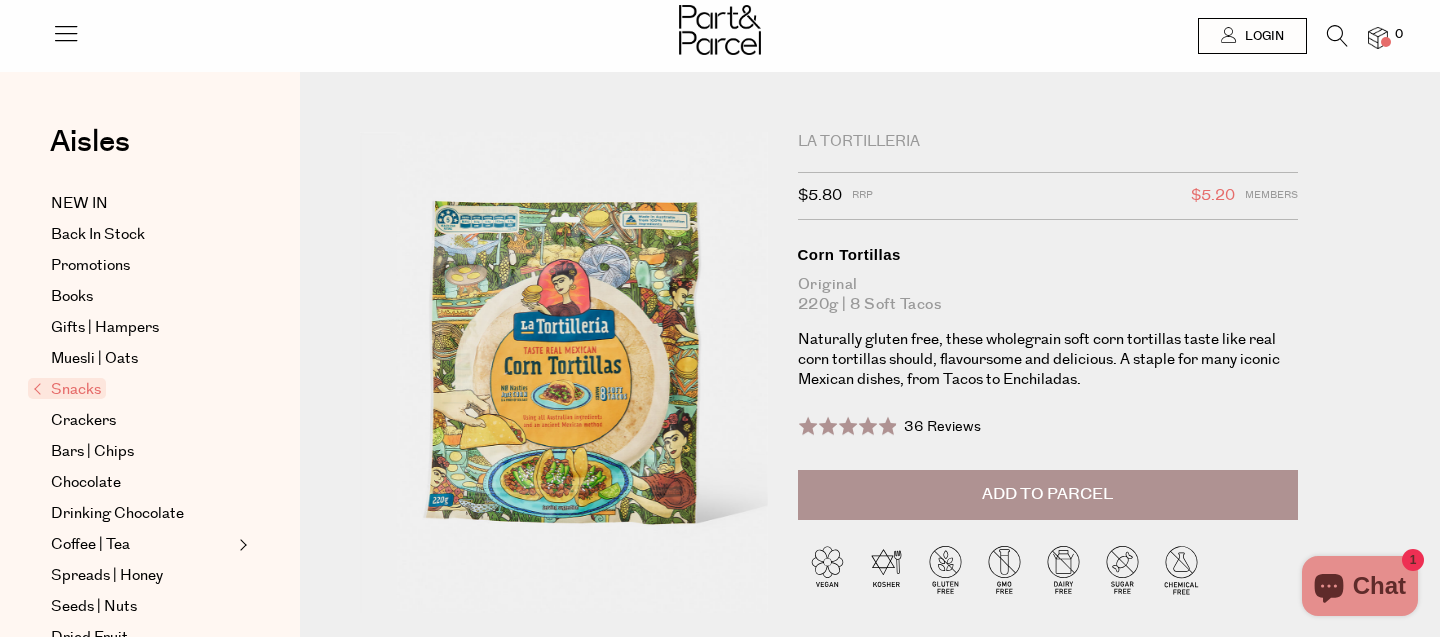 scroll, scrollTop: 0, scrollLeft: 0, axis: both 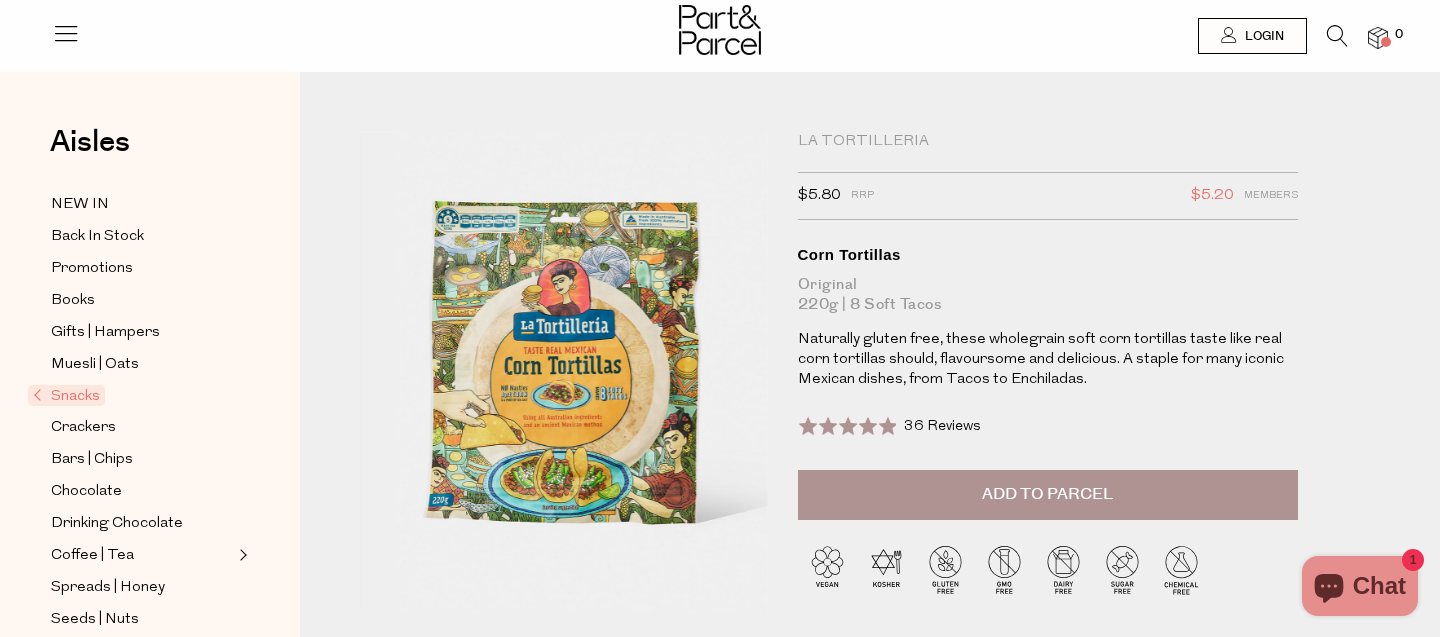 click on "Add to Parcel" at bounding box center (1048, 495) 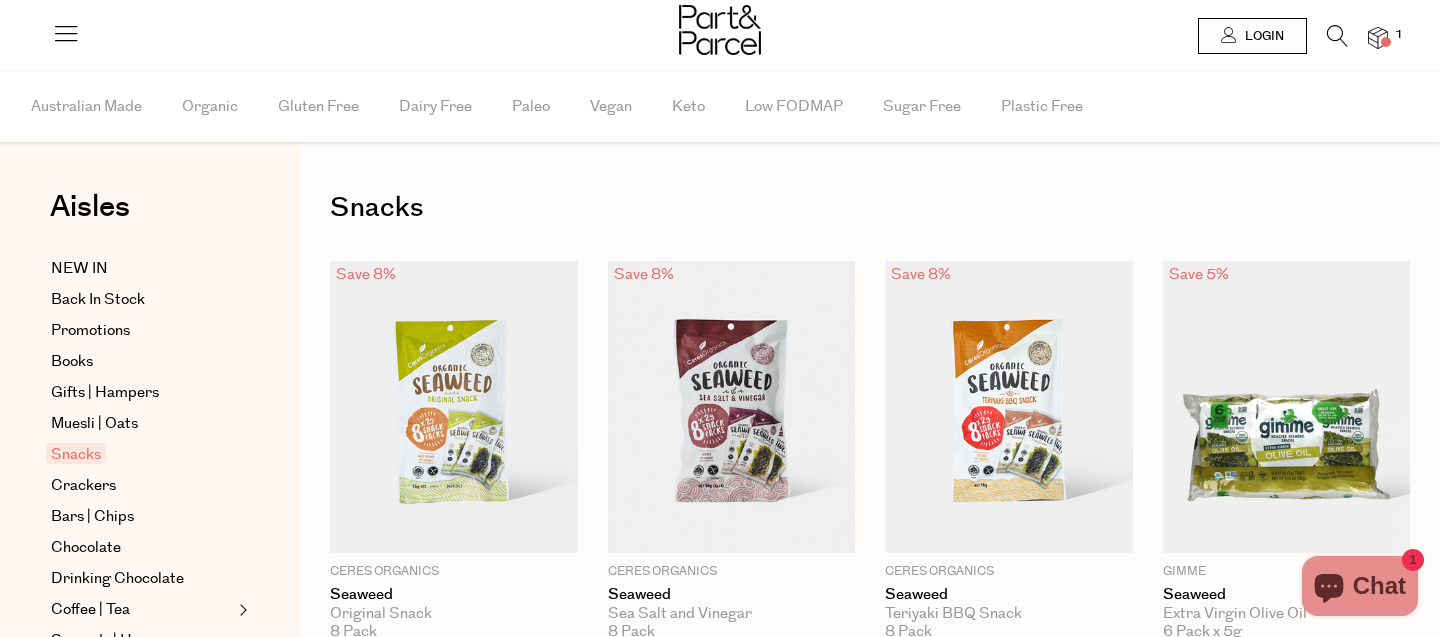 scroll, scrollTop: 0, scrollLeft: 0, axis: both 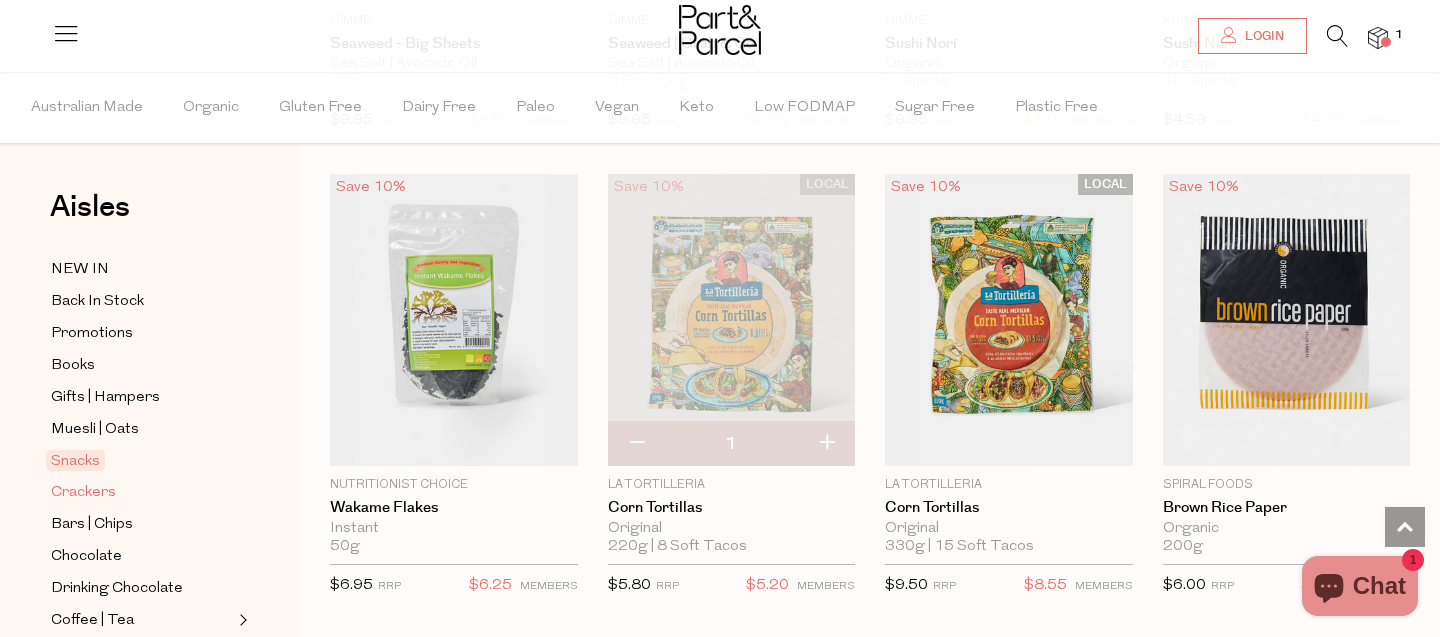 click on "Crackers" at bounding box center [83, 493] 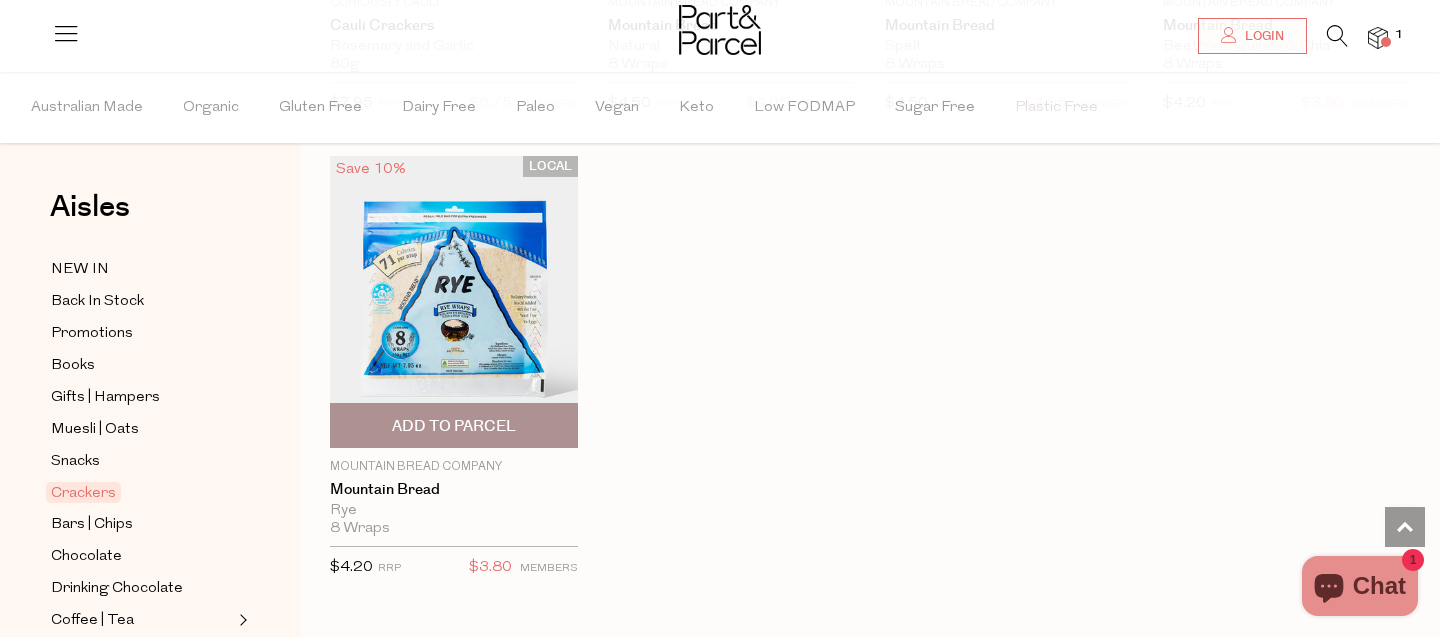 scroll, scrollTop: 4285, scrollLeft: 0, axis: vertical 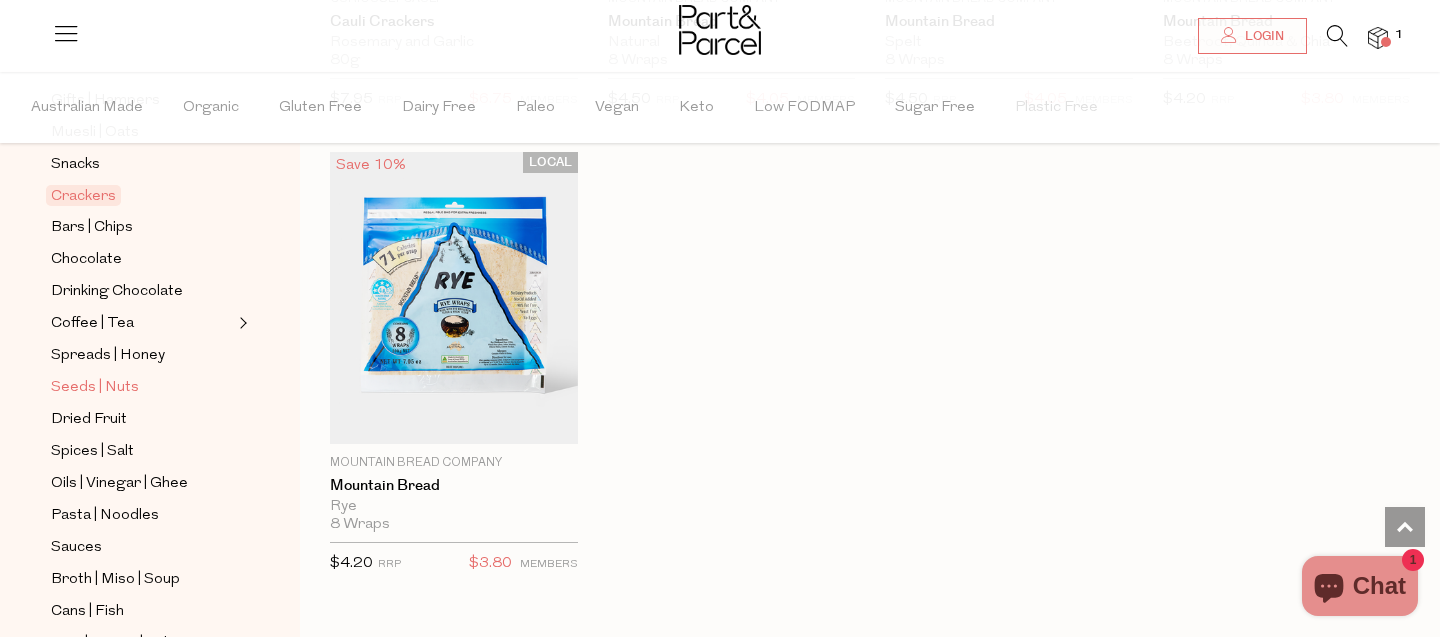 click on "Seeds | Nuts" at bounding box center (95, 388) 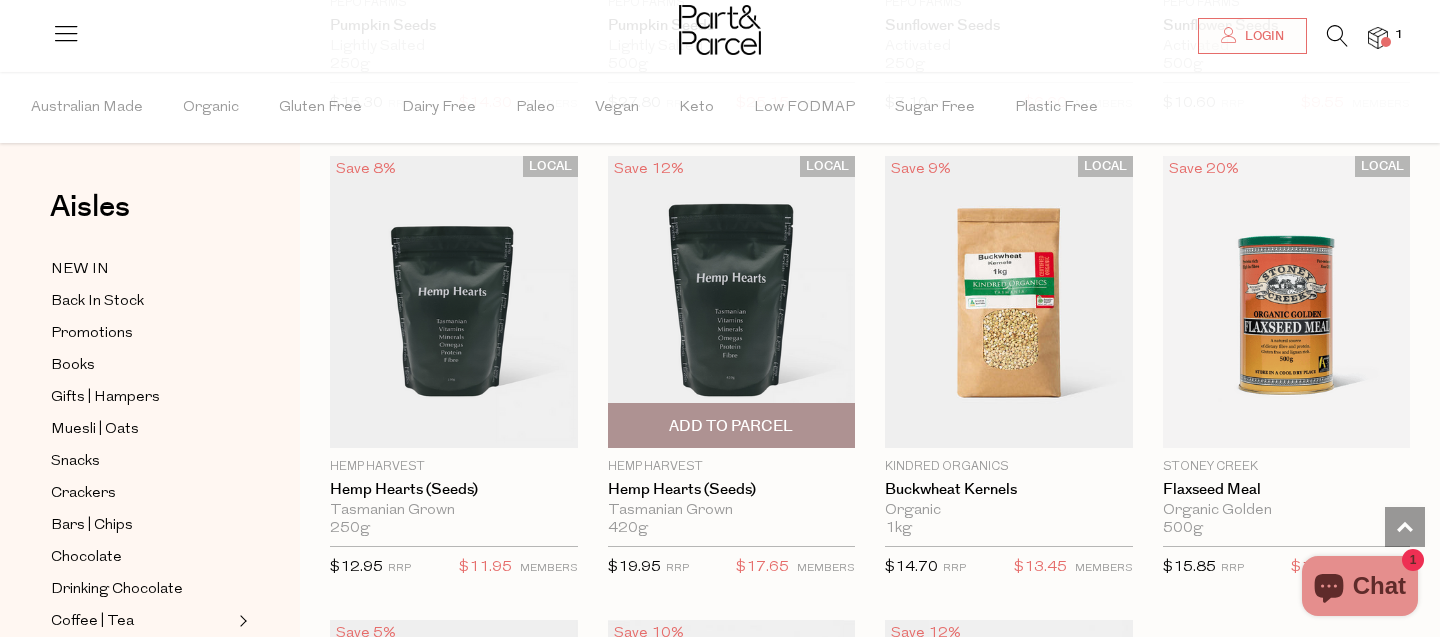 scroll, scrollTop: 4741, scrollLeft: 0, axis: vertical 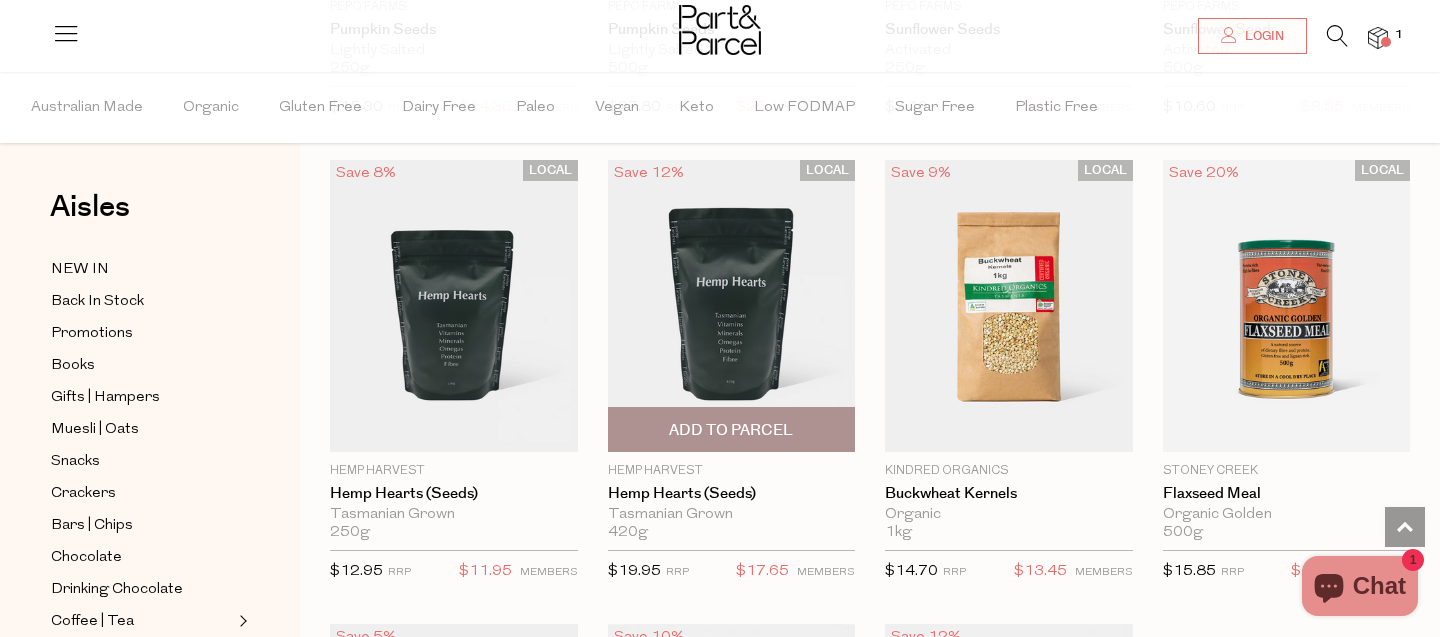 click on "Add To Parcel" at bounding box center (731, 430) 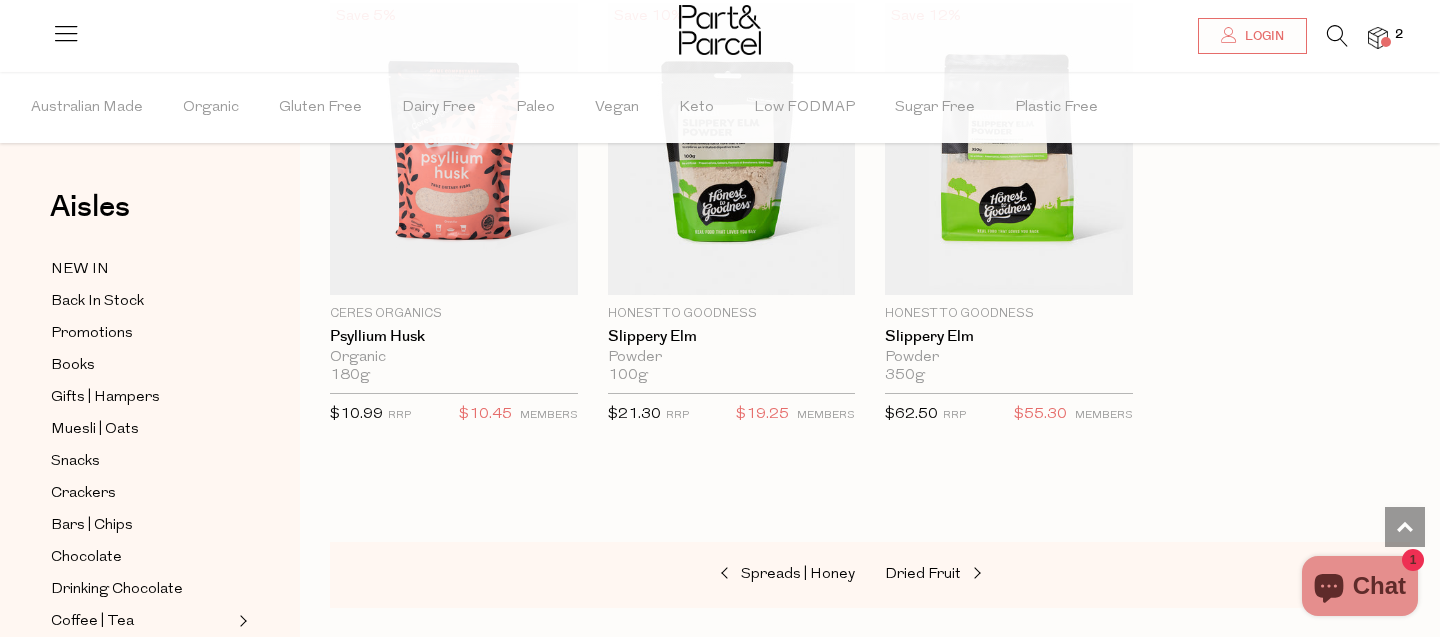 scroll, scrollTop: 5474, scrollLeft: 0, axis: vertical 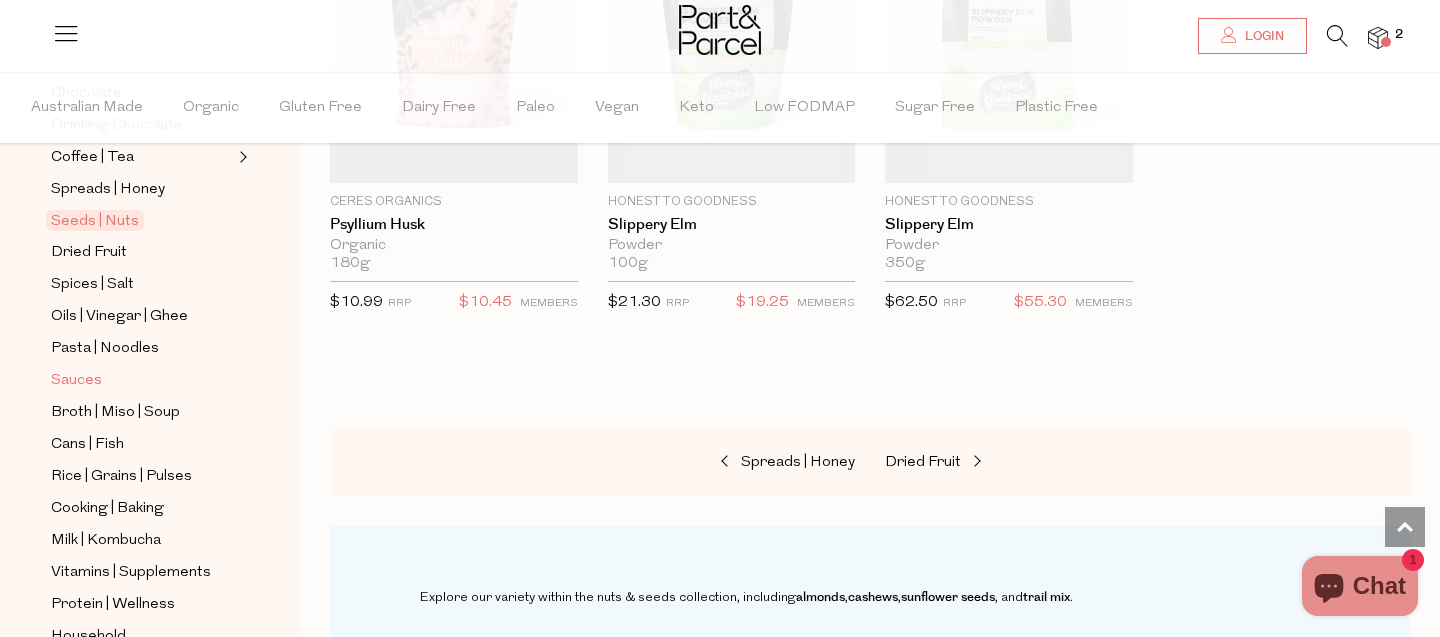 click on "Sauces" at bounding box center (76, 381) 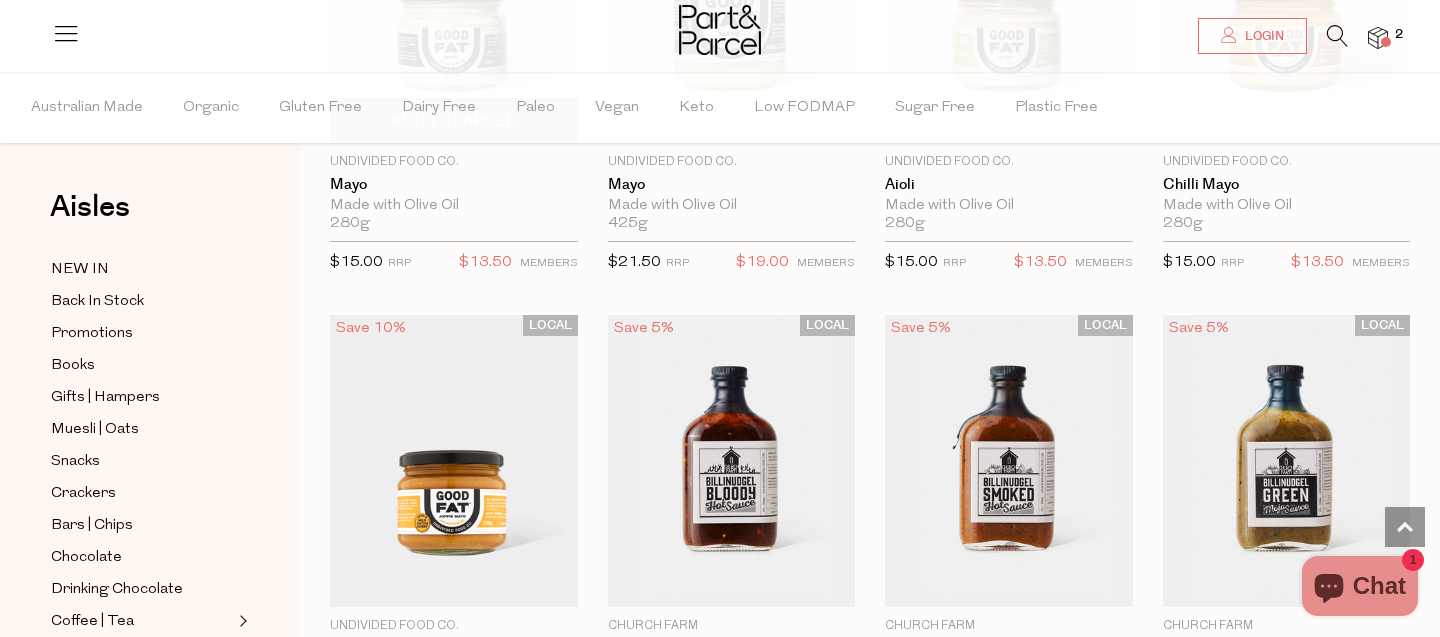 scroll, scrollTop: 2787, scrollLeft: 0, axis: vertical 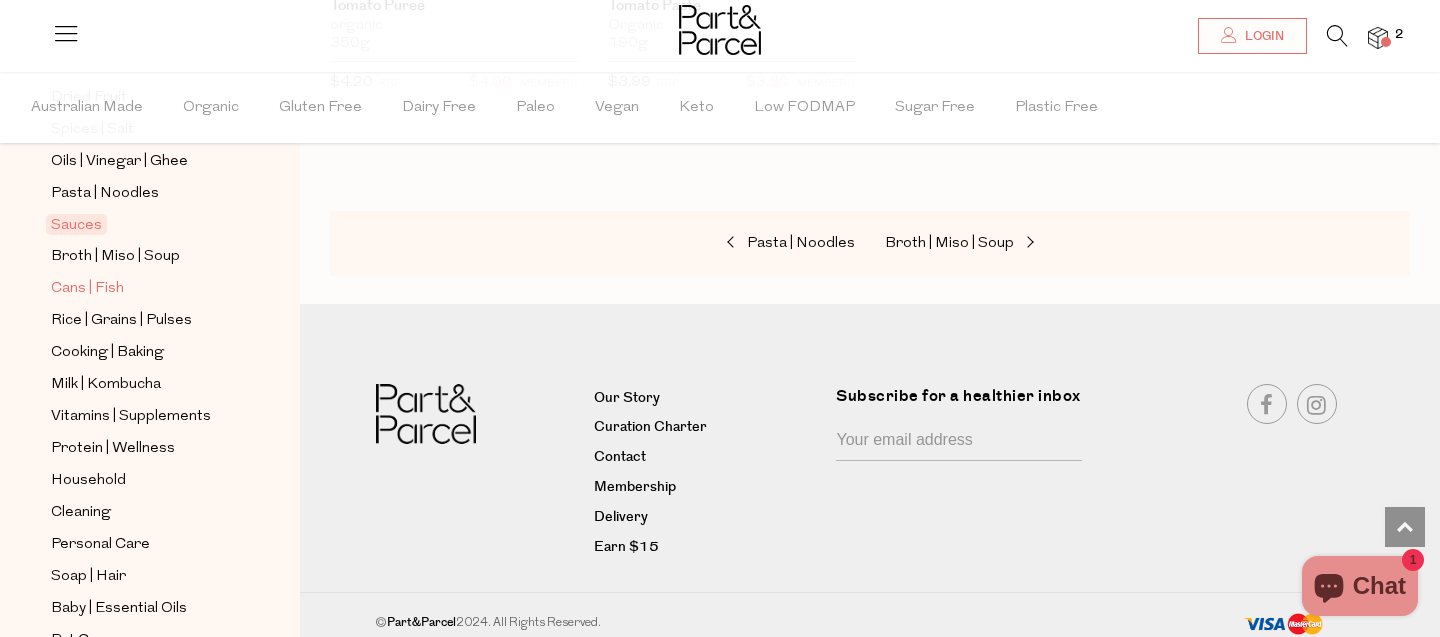 click on "Cans | Fish" at bounding box center [87, 289] 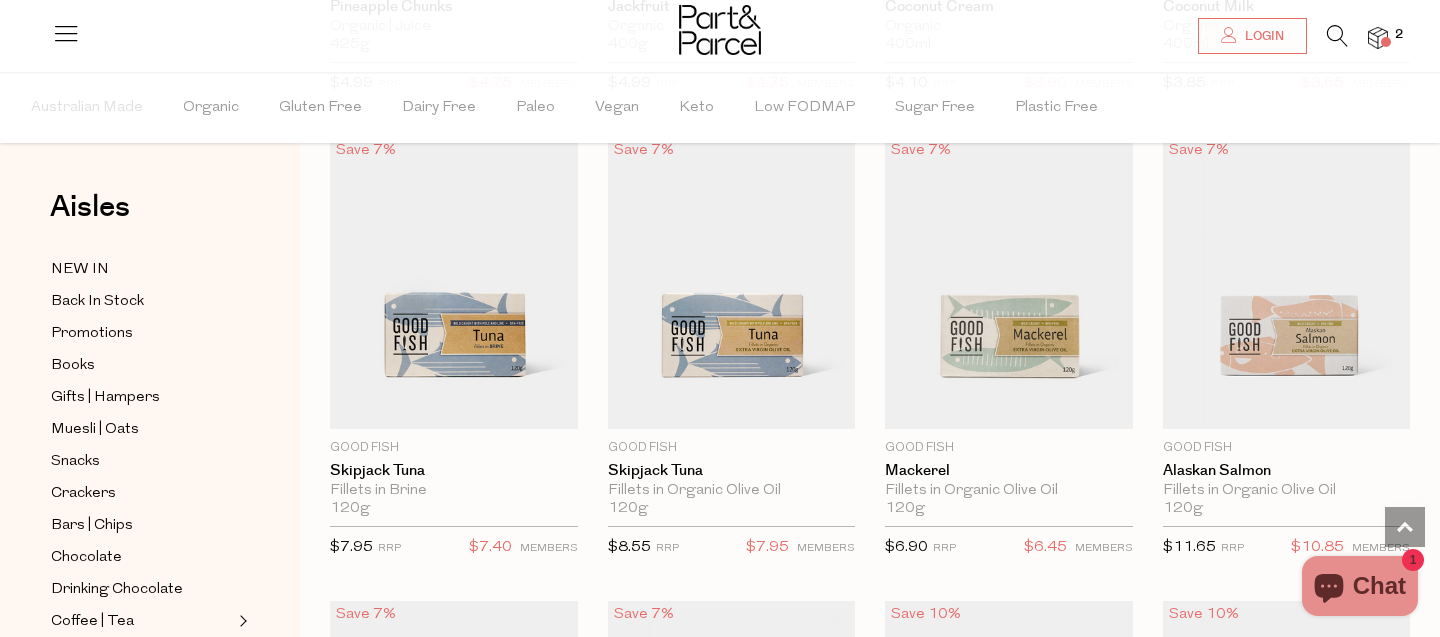 scroll, scrollTop: 1995, scrollLeft: 0, axis: vertical 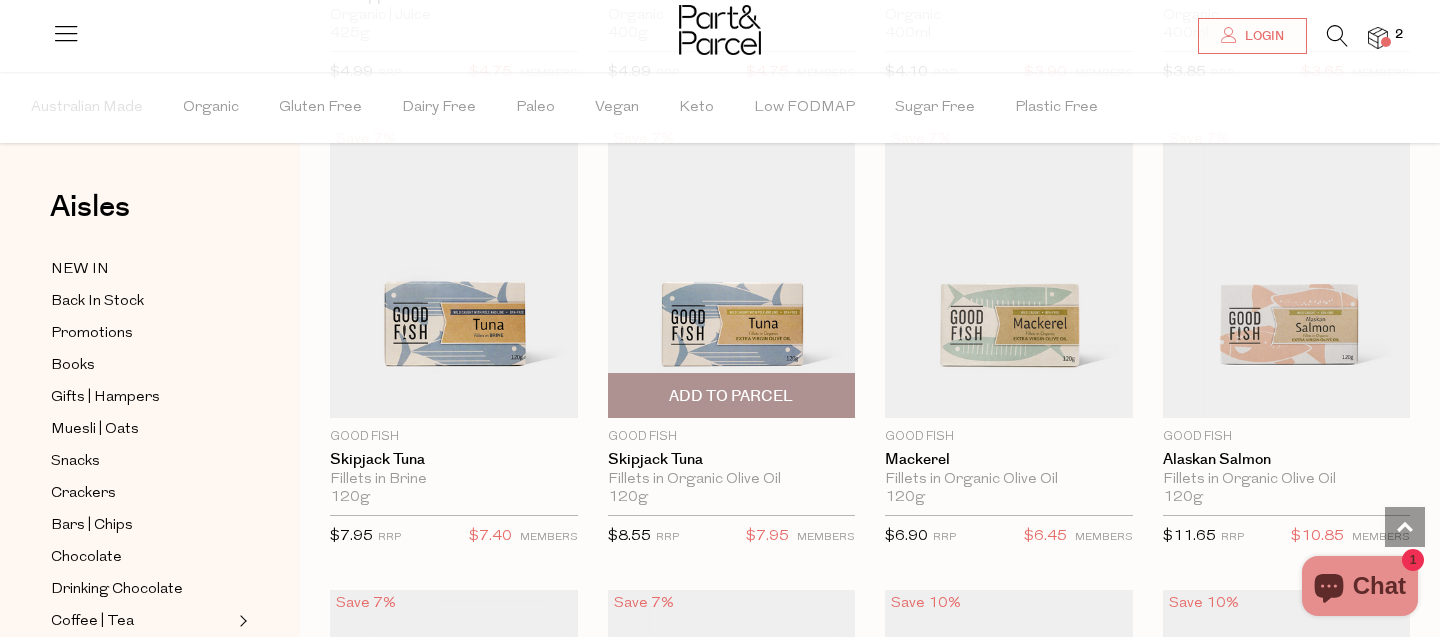click on "Add To Parcel" at bounding box center (731, 396) 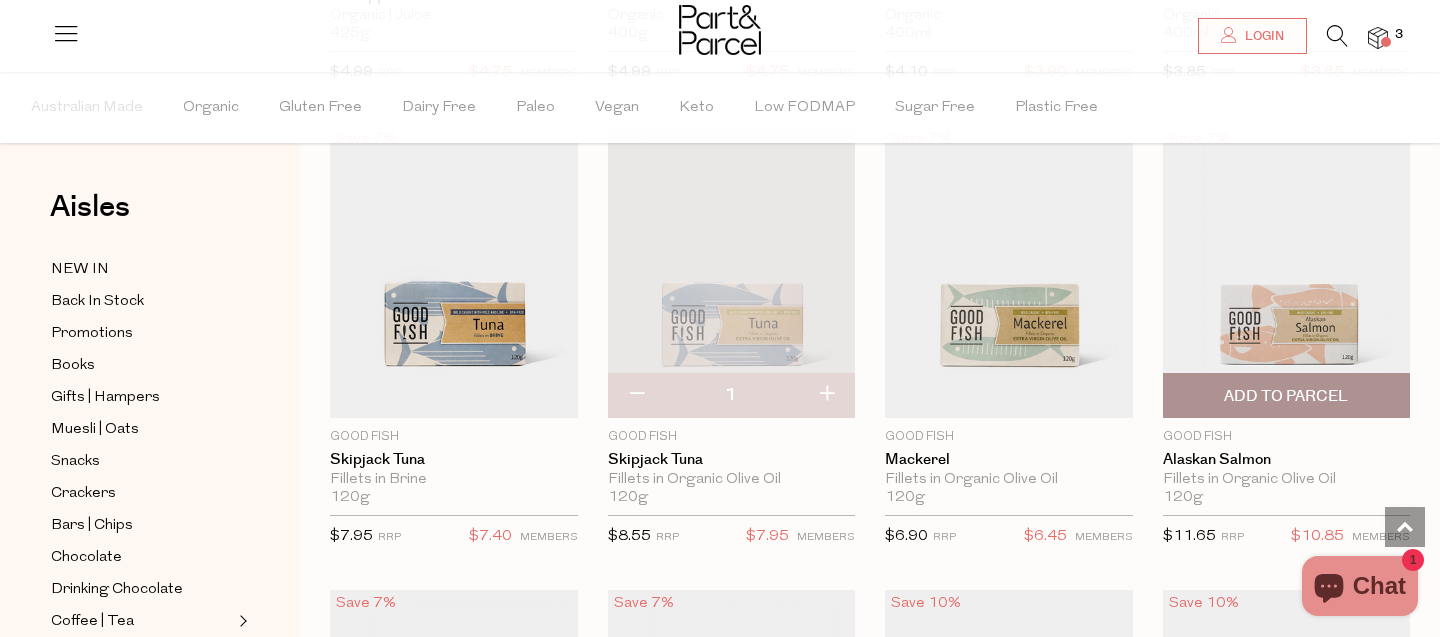 click on "Add To Parcel" at bounding box center [1286, 396] 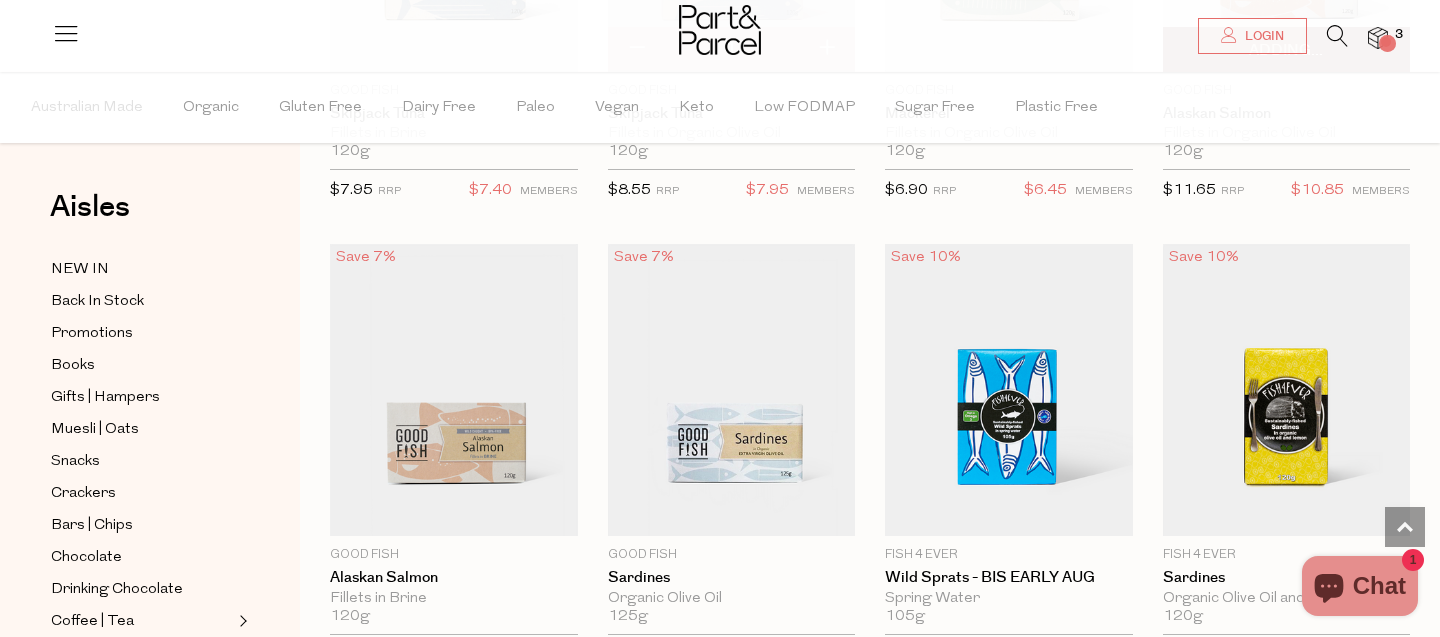 scroll, scrollTop: 2355, scrollLeft: 0, axis: vertical 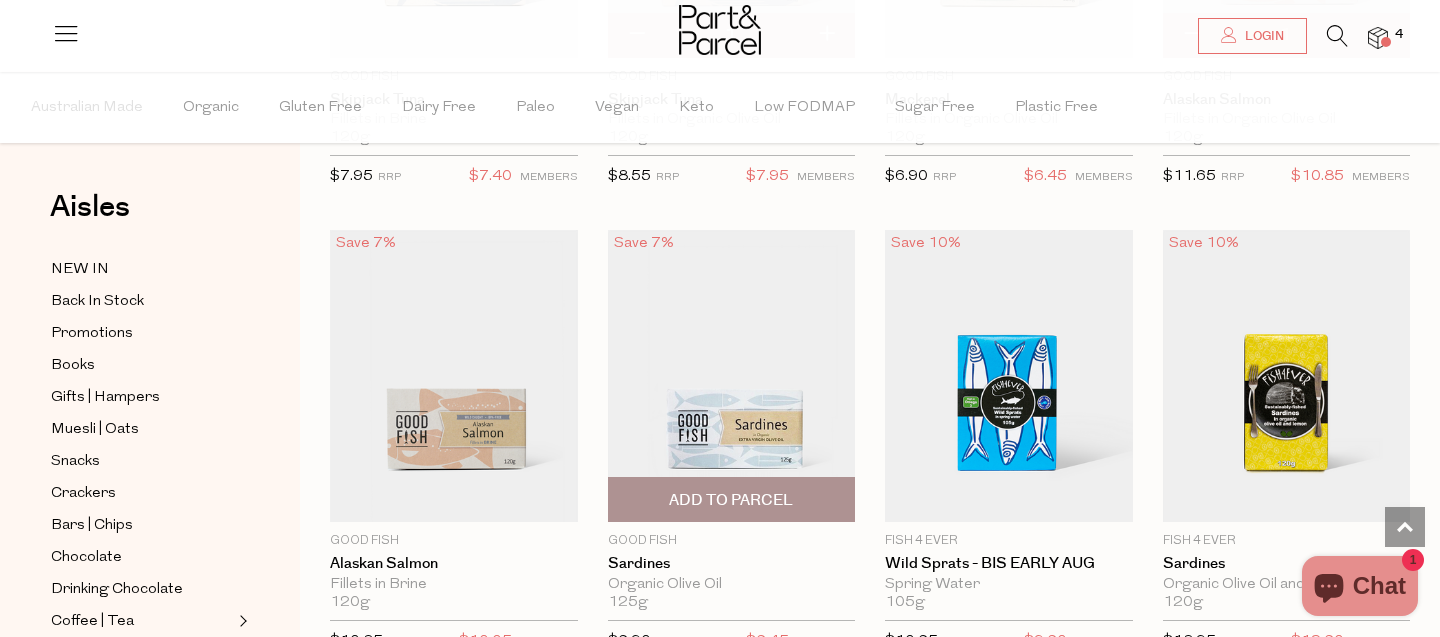 click on "Add To Parcel" at bounding box center [731, 500] 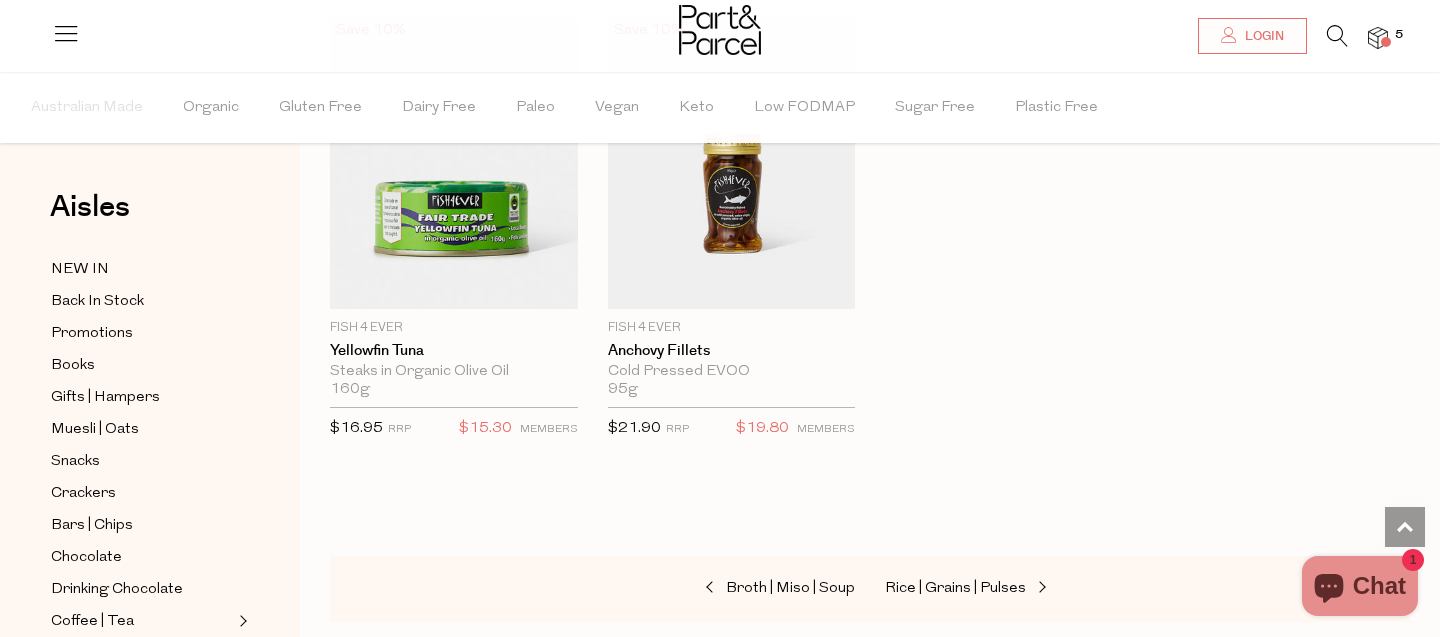 scroll, scrollTop: 3105, scrollLeft: 0, axis: vertical 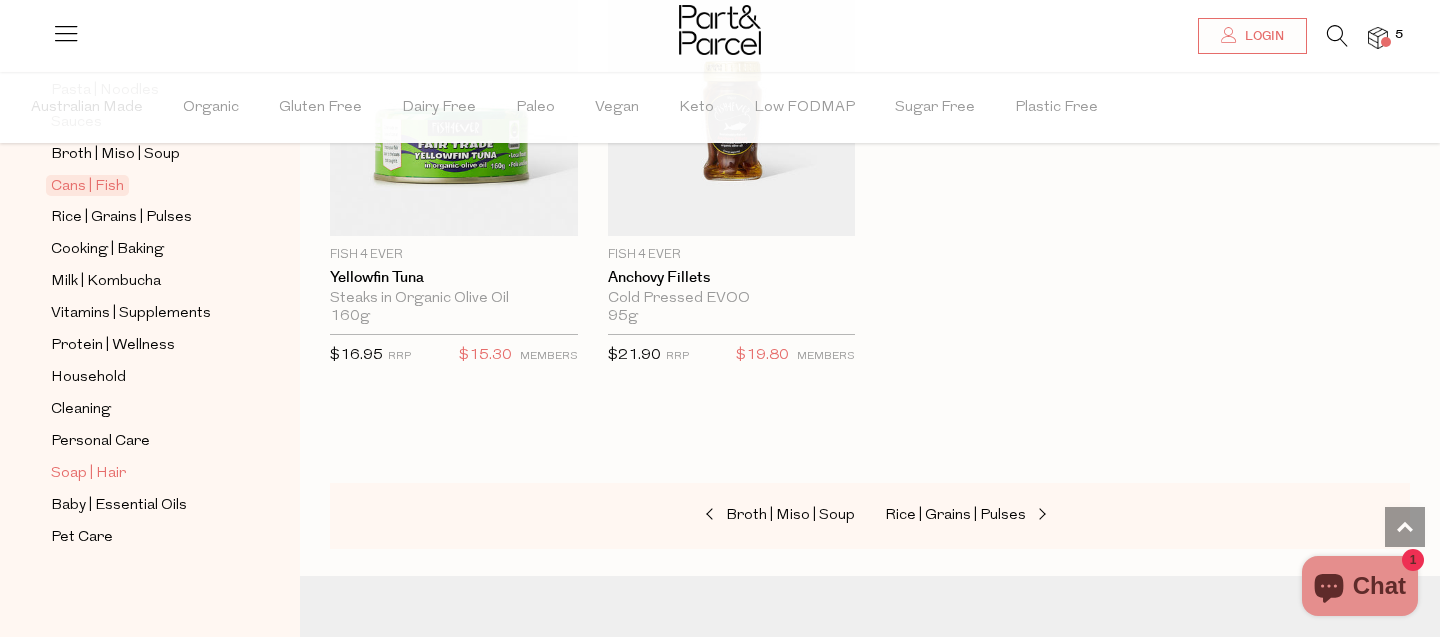 click on "Soap | Hair" at bounding box center (88, 474) 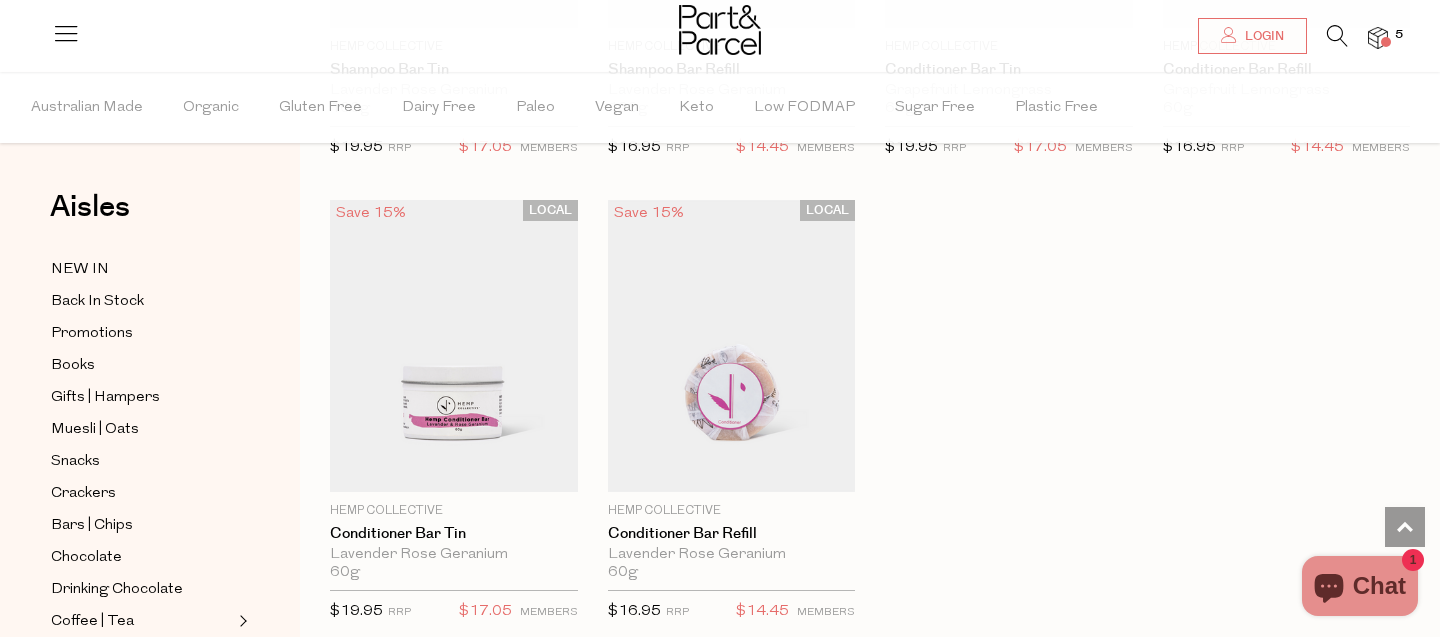 scroll, scrollTop: 5858, scrollLeft: 0, axis: vertical 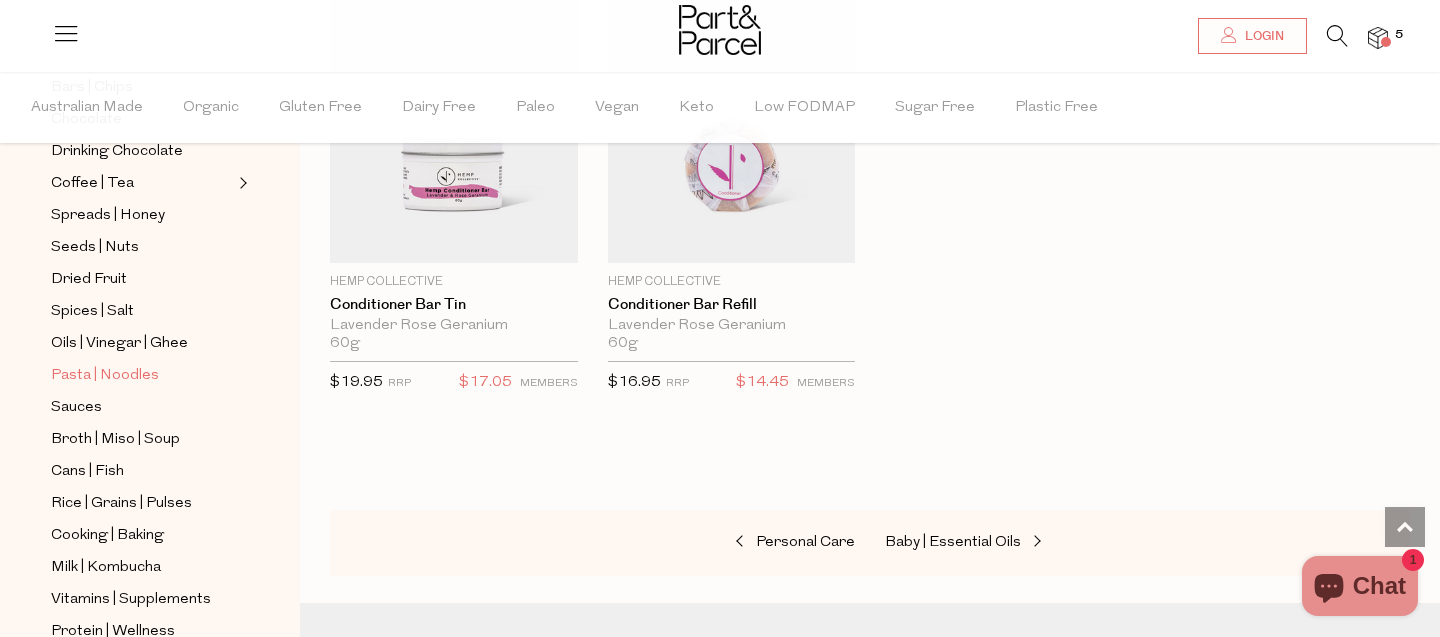 click on "Pasta | Noodles" at bounding box center (105, 376) 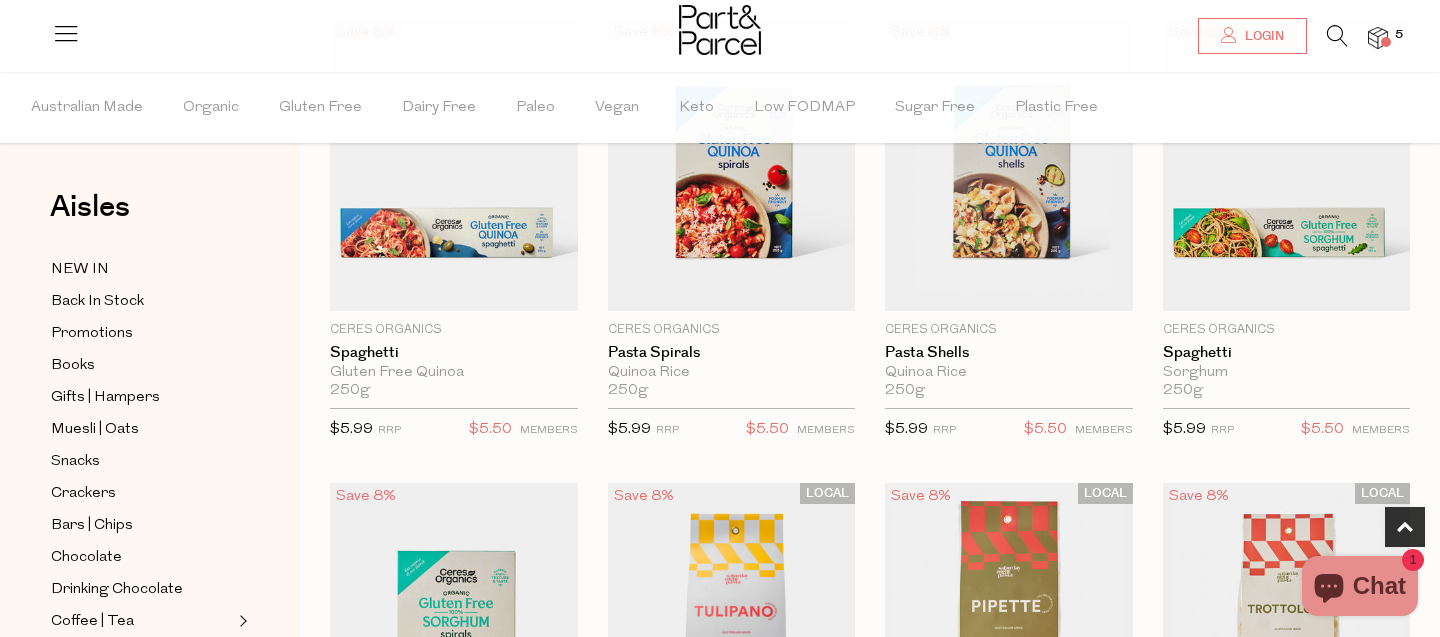 scroll, scrollTop: 707, scrollLeft: 0, axis: vertical 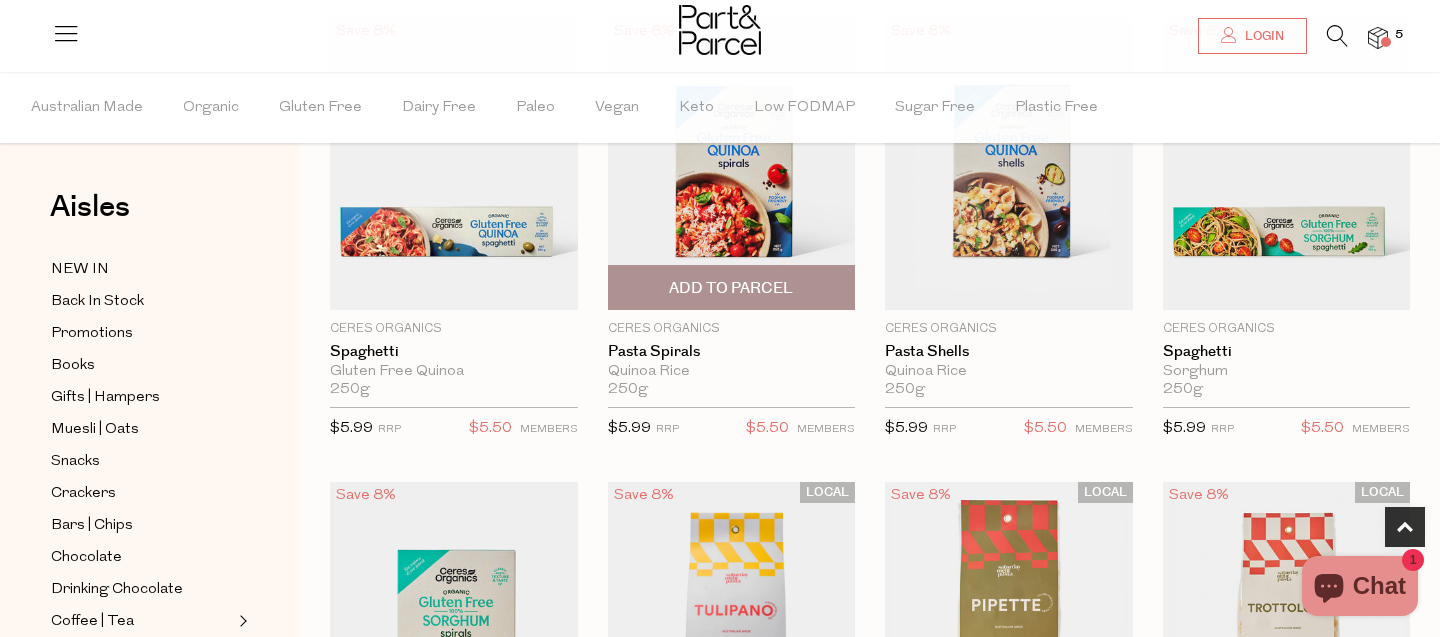 click on "Add To Parcel" at bounding box center [731, 288] 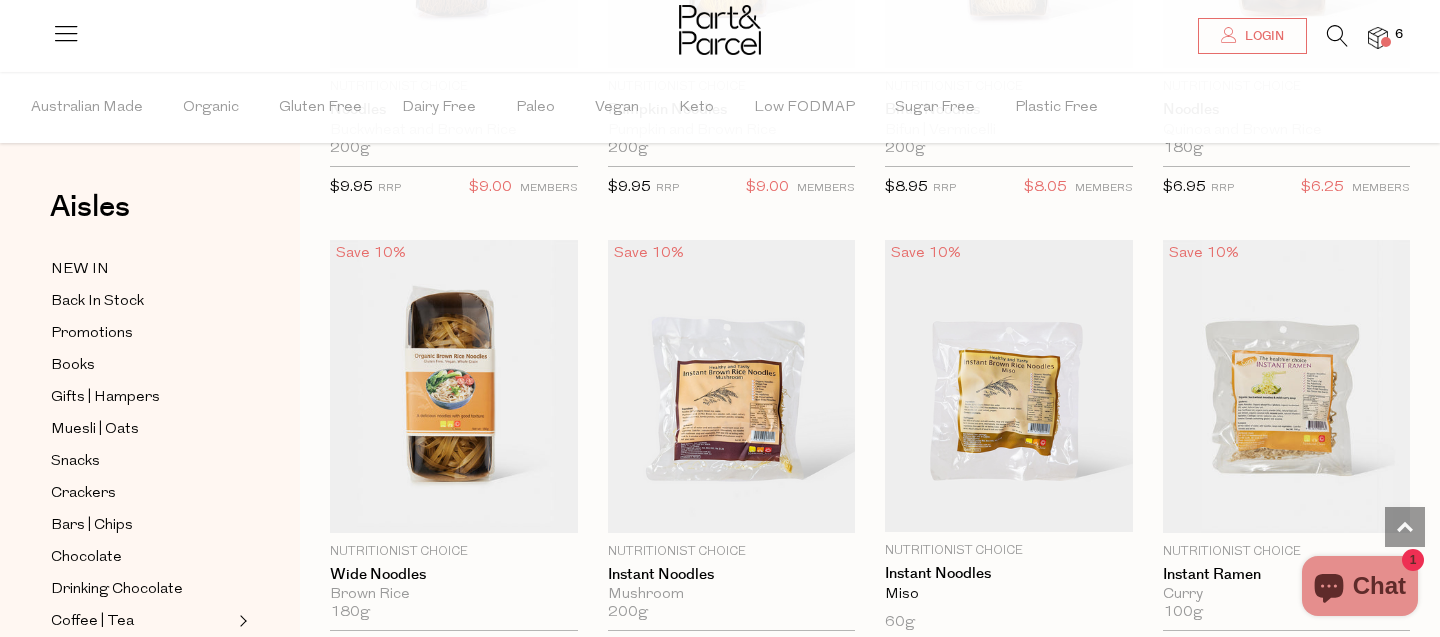scroll, scrollTop: 5566, scrollLeft: 0, axis: vertical 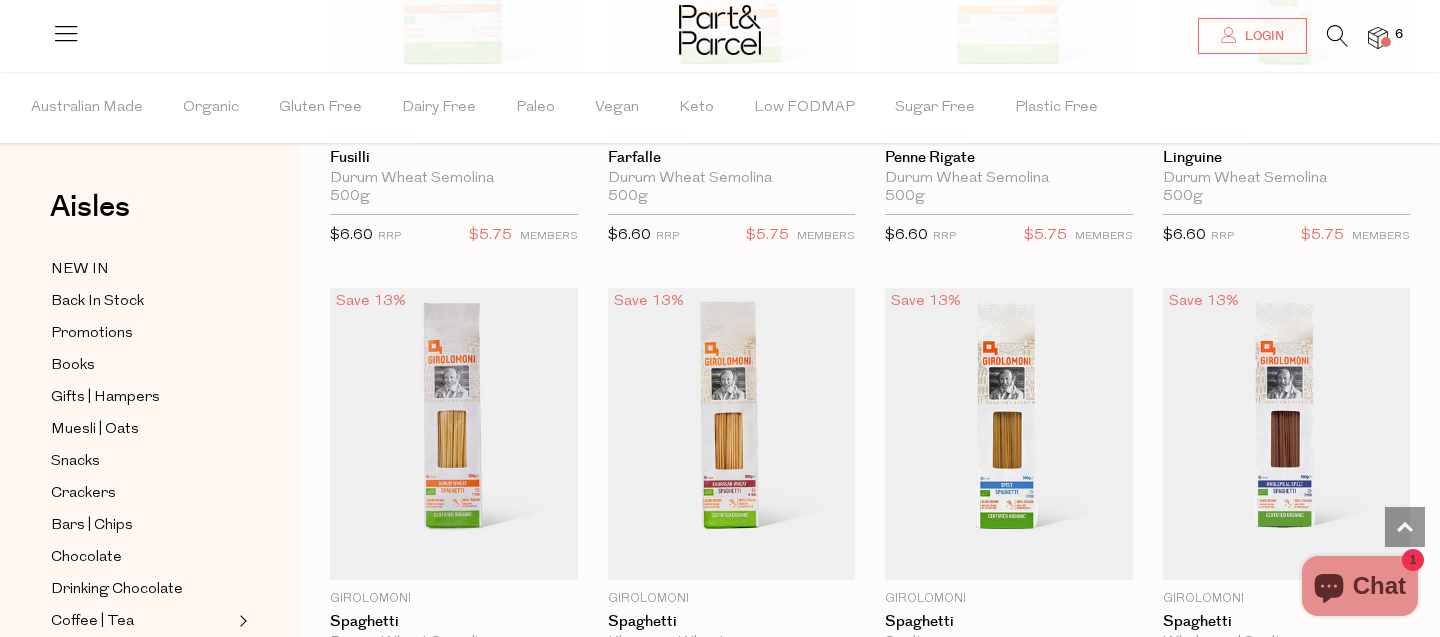 click at bounding box center (1337, 36) 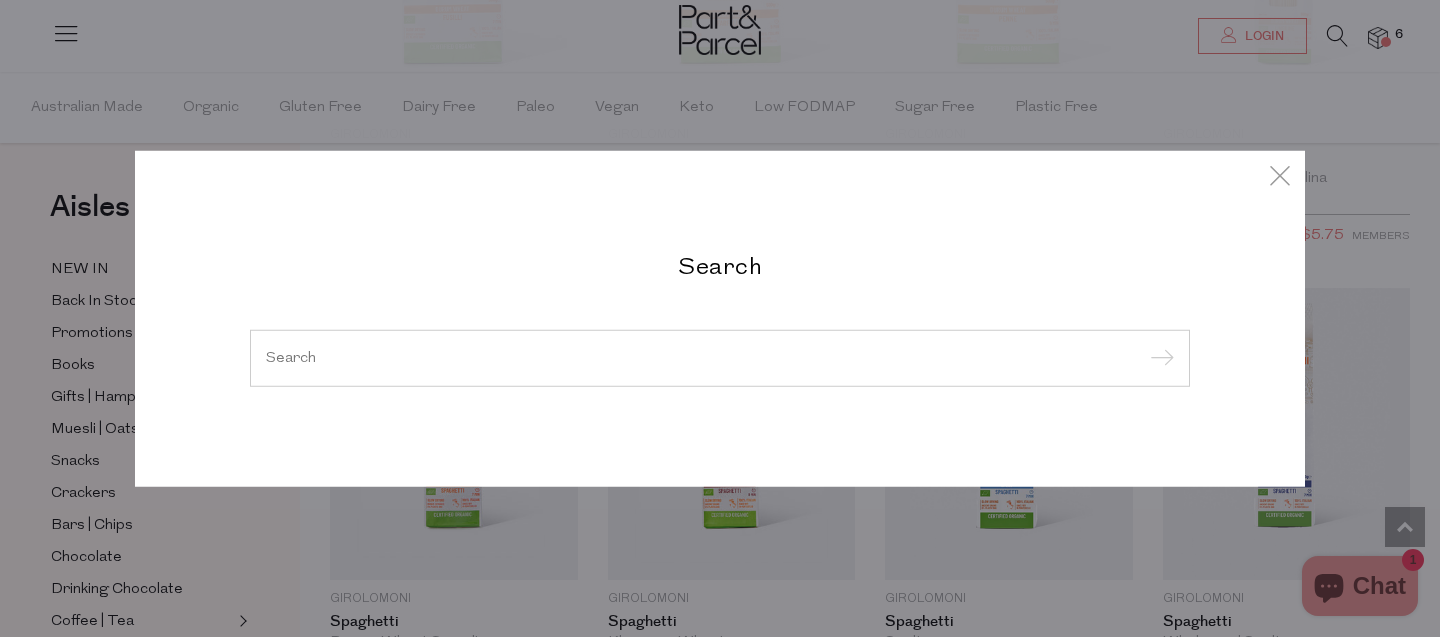 click at bounding box center [720, 357] 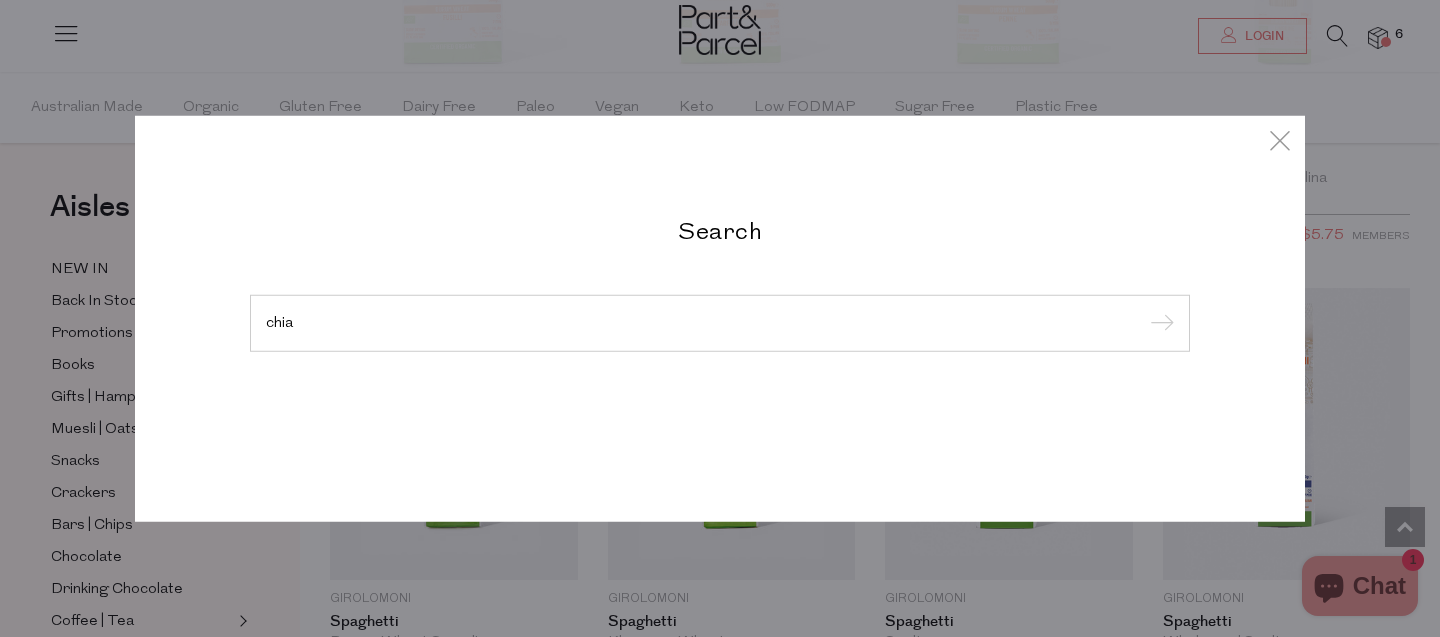 type on "chia" 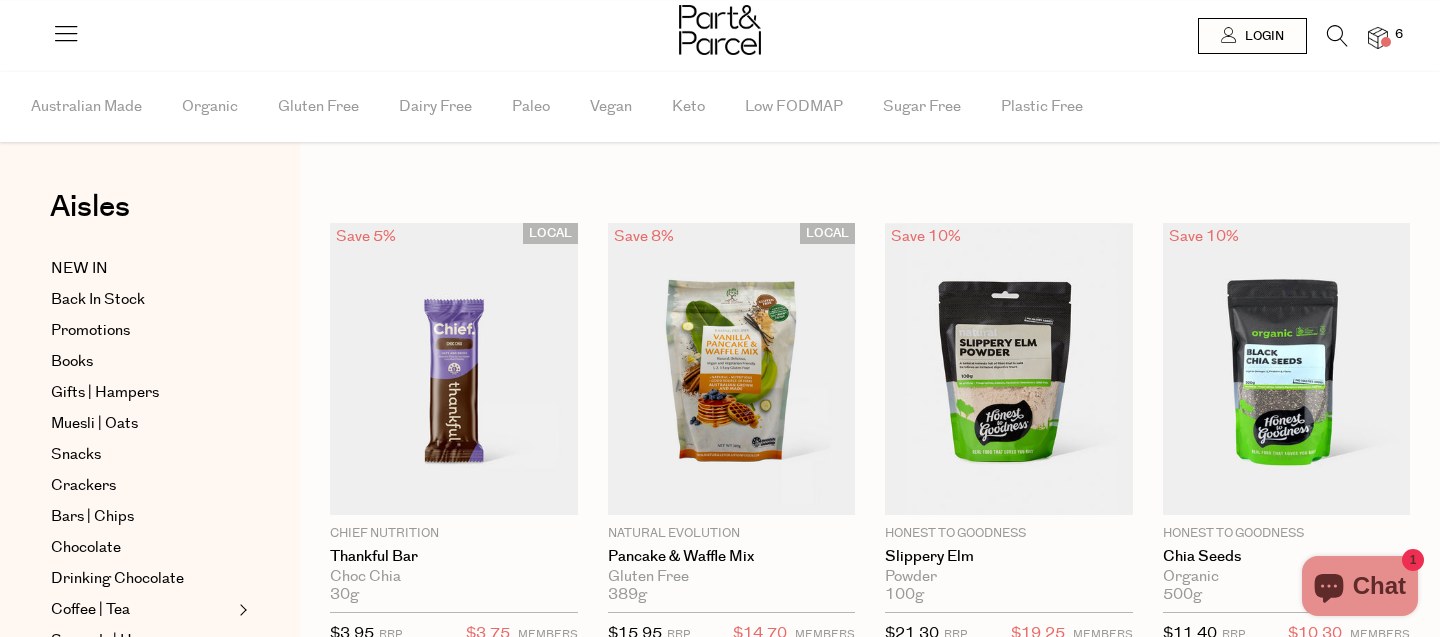 scroll, scrollTop: 0, scrollLeft: 0, axis: both 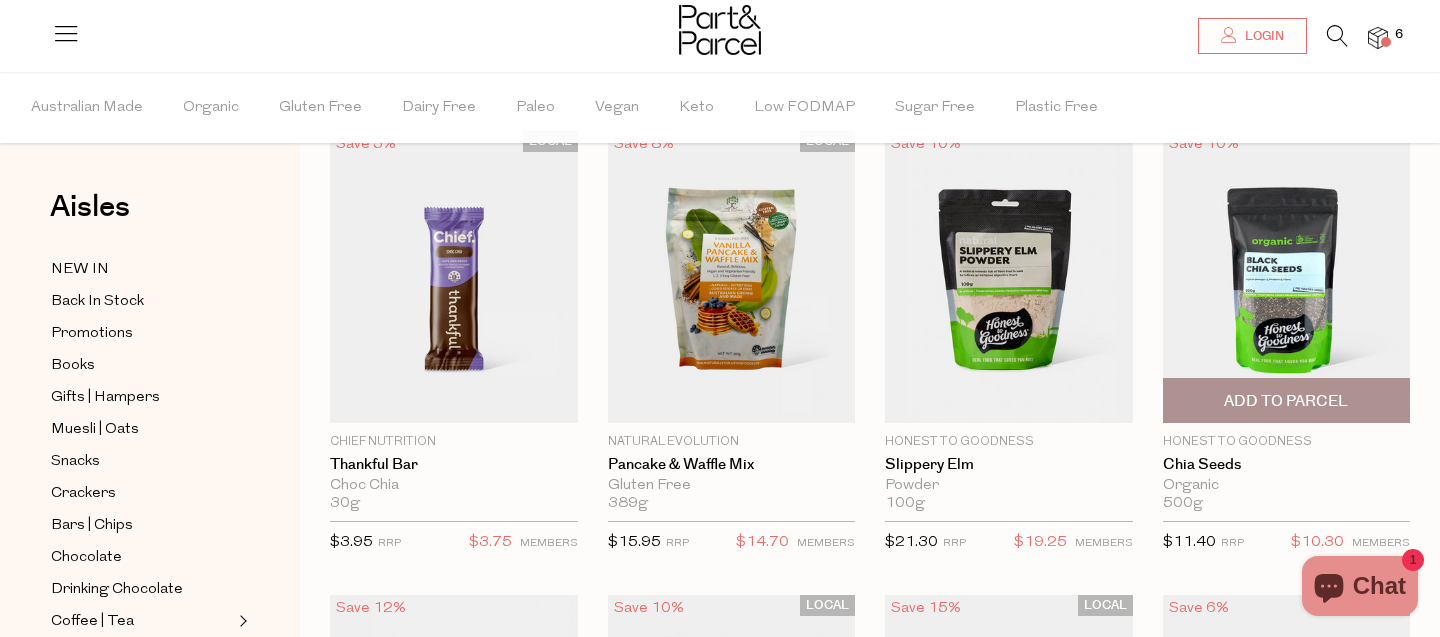 click on "Add To Parcel" at bounding box center (1286, 401) 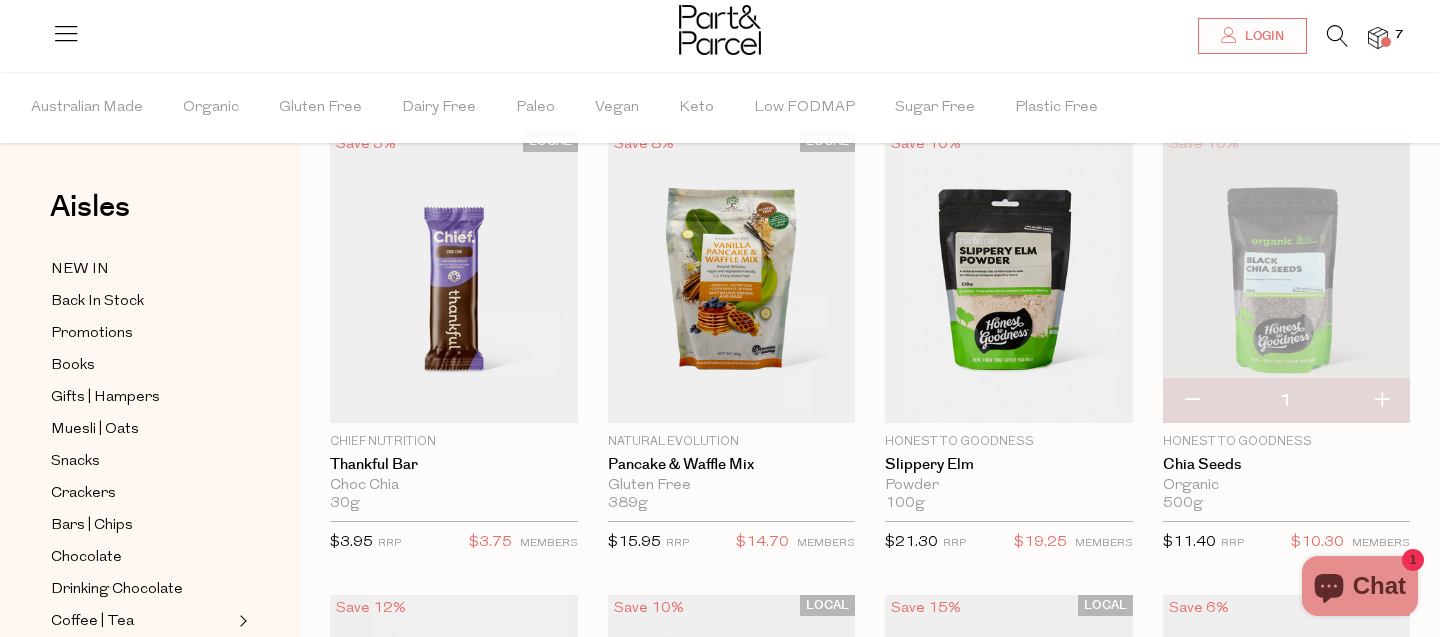 type 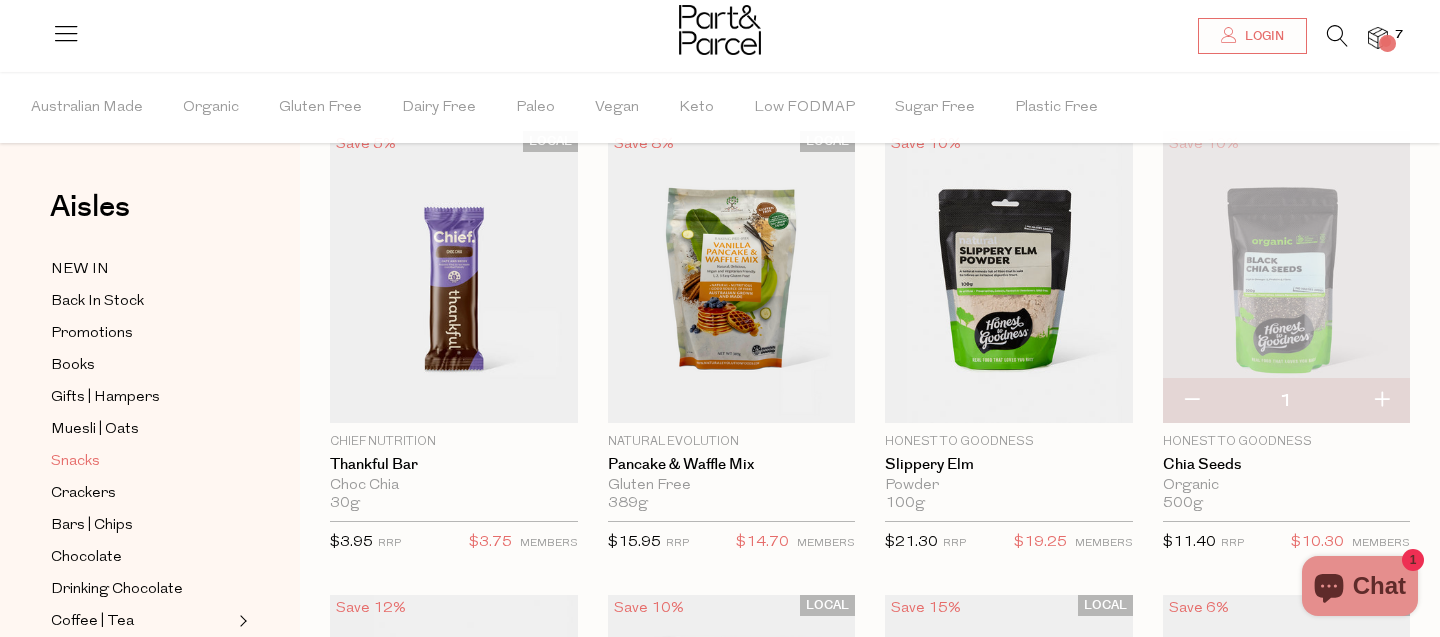 click on "Adding..." at bounding box center (1287, 400) 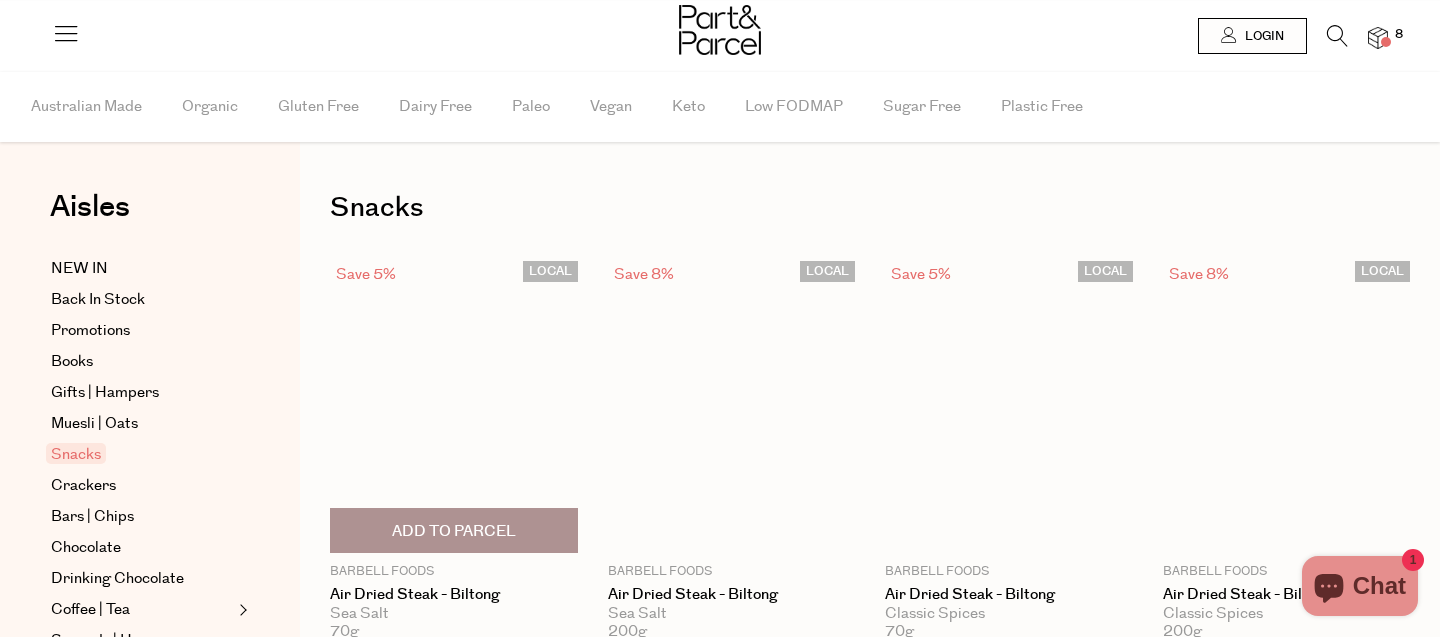 scroll, scrollTop: 0, scrollLeft: 0, axis: both 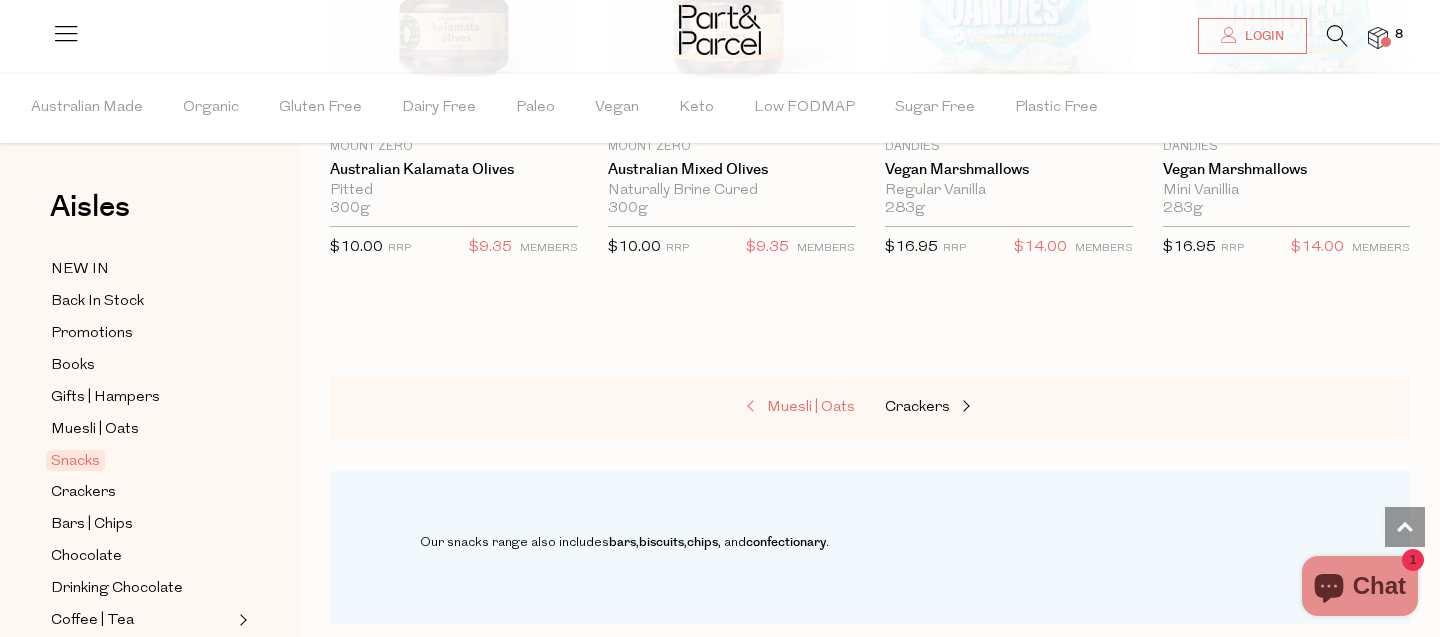 click on "Muesli | Oats" at bounding box center (811, 407) 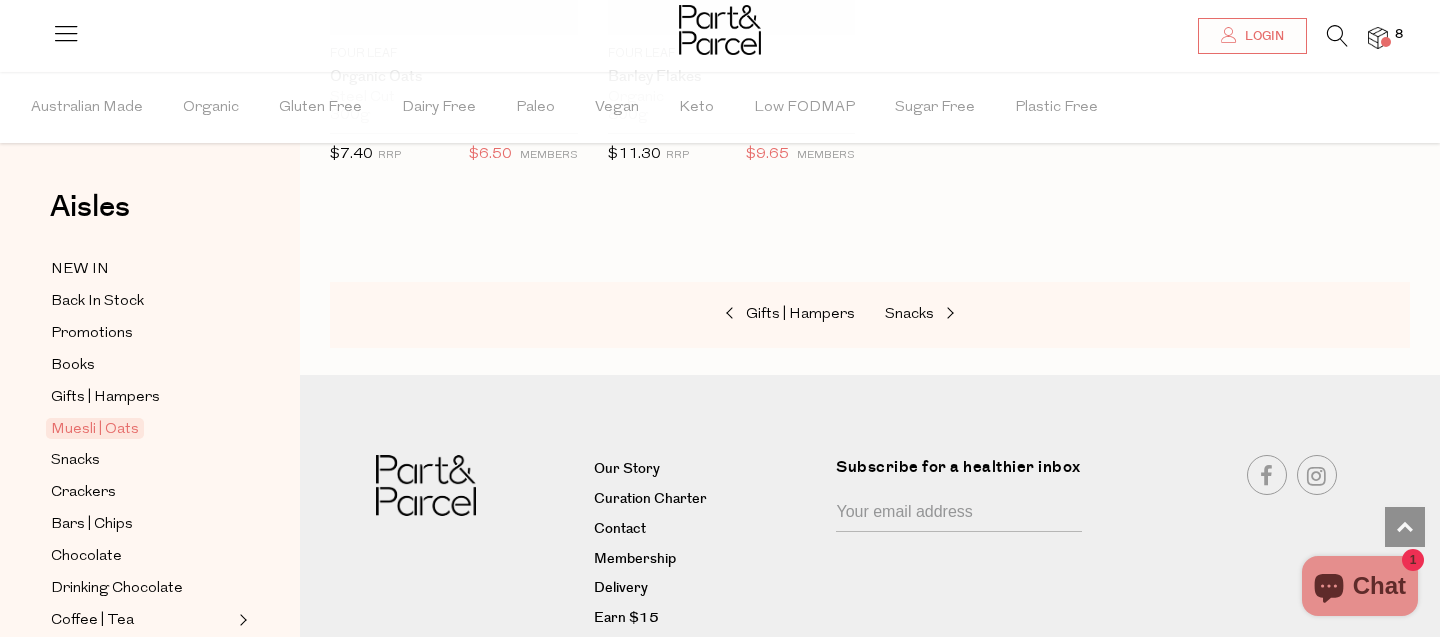 scroll, scrollTop: 6160, scrollLeft: 0, axis: vertical 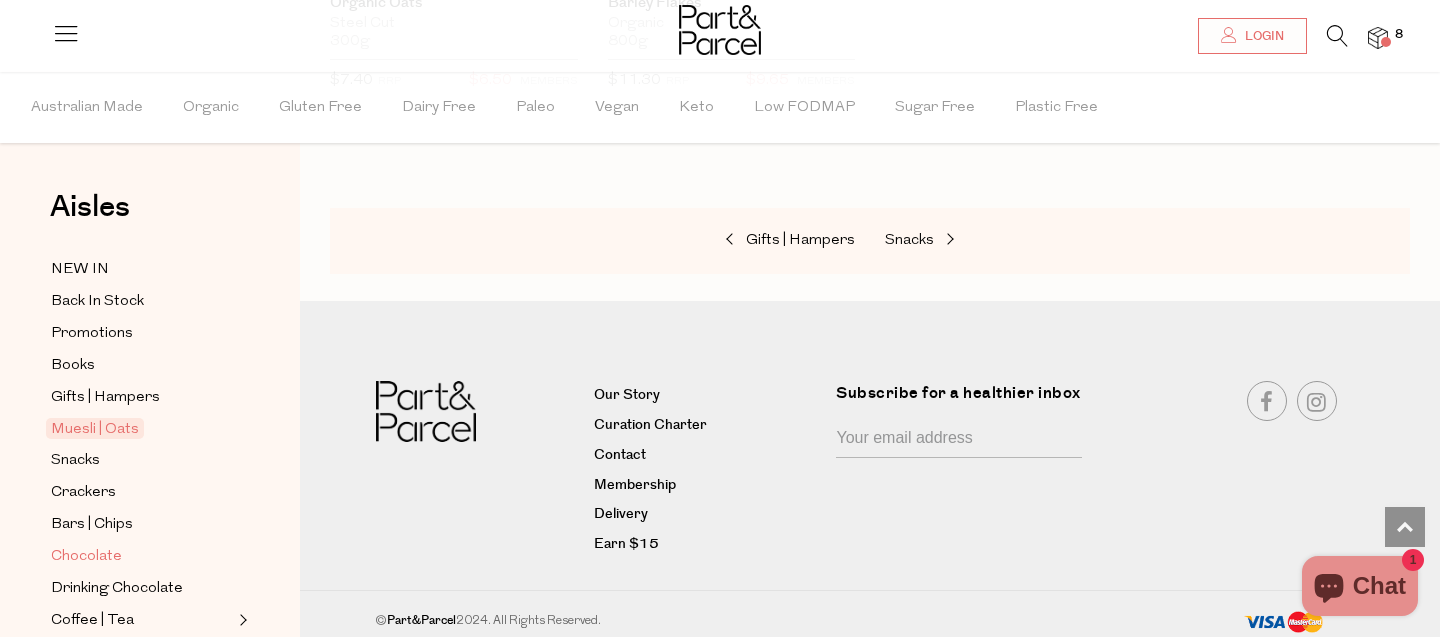 click on "Chocolate" at bounding box center [86, 557] 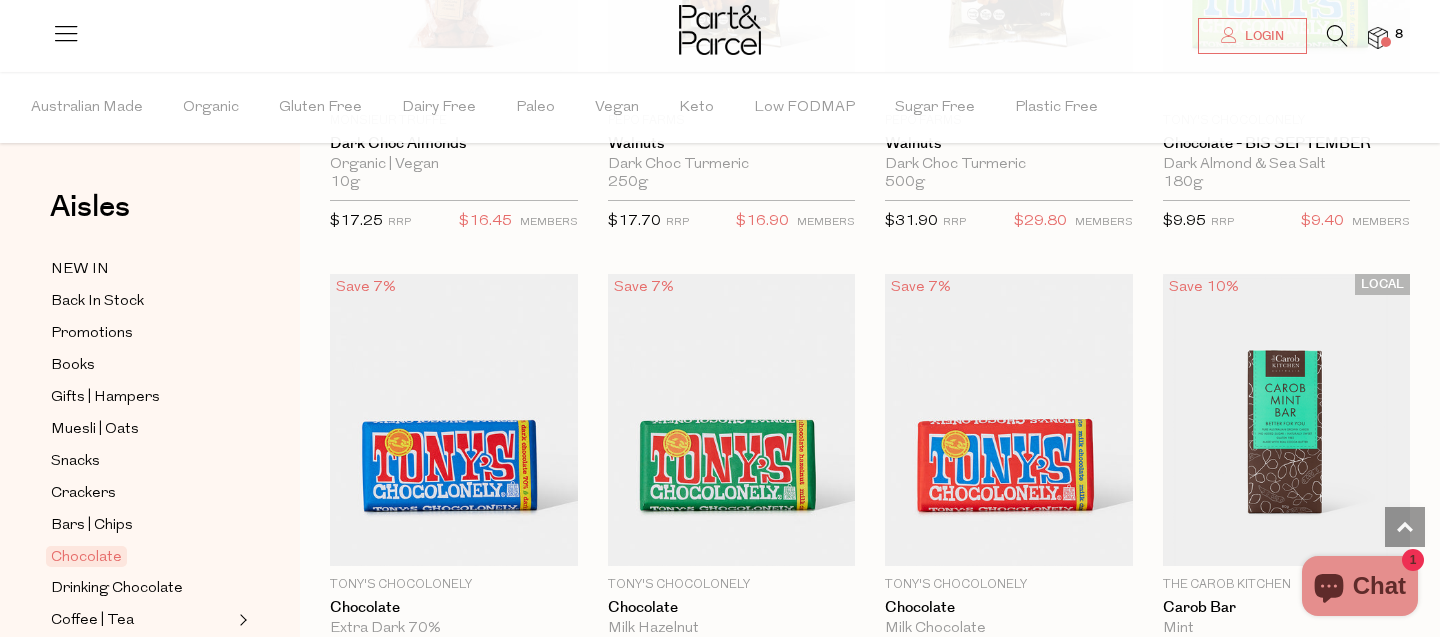 scroll, scrollTop: 4788, scrollLeft: 0, axis: vertical 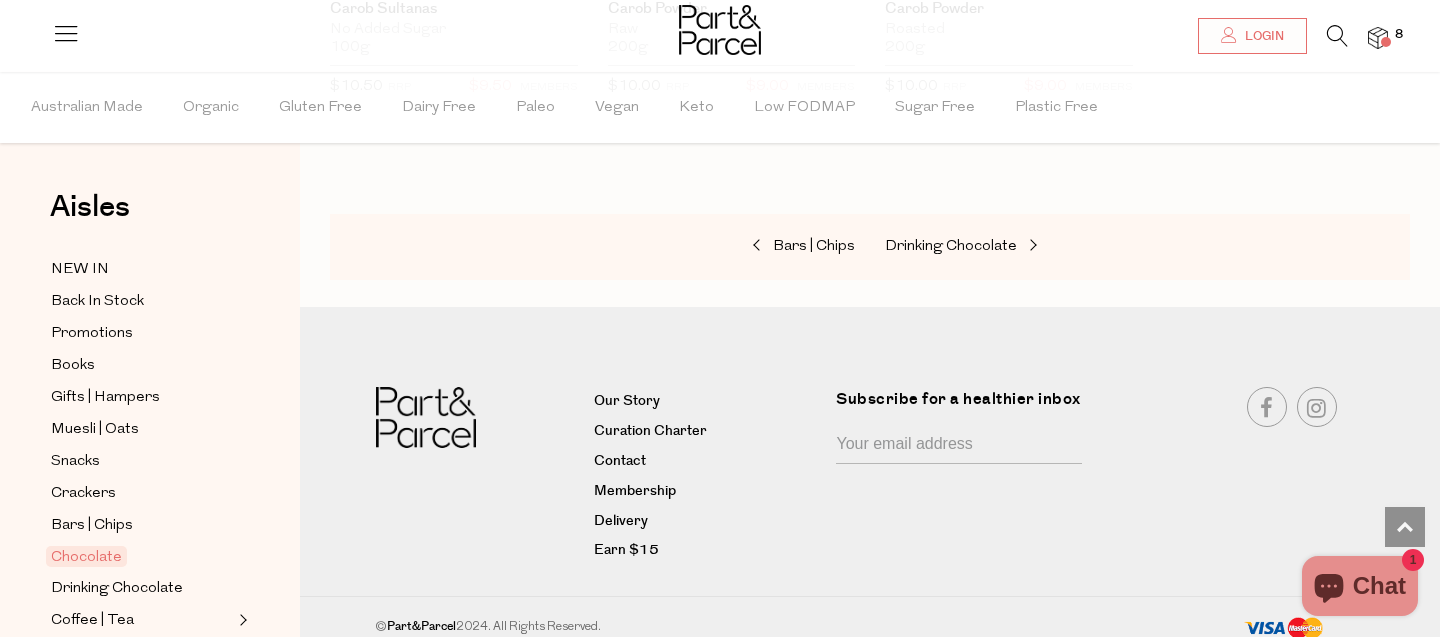 click at bounding box center [1337, 36] 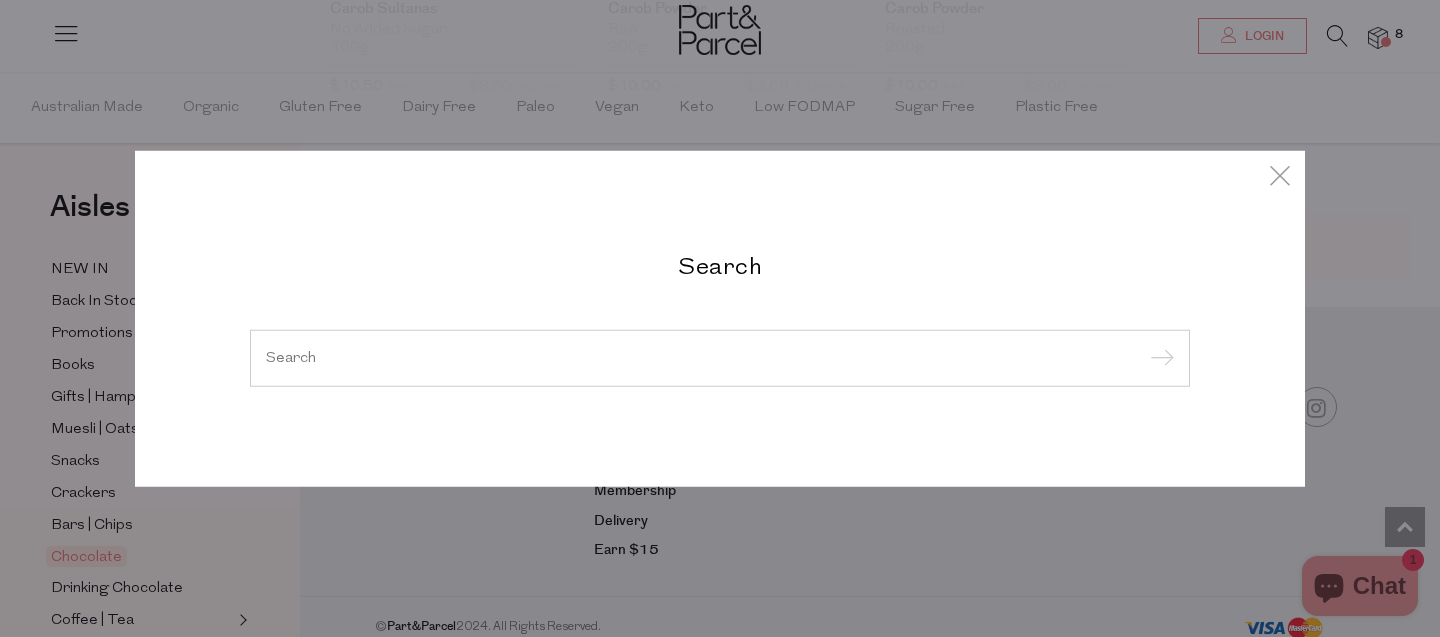 click at bounding box center (720, 357) 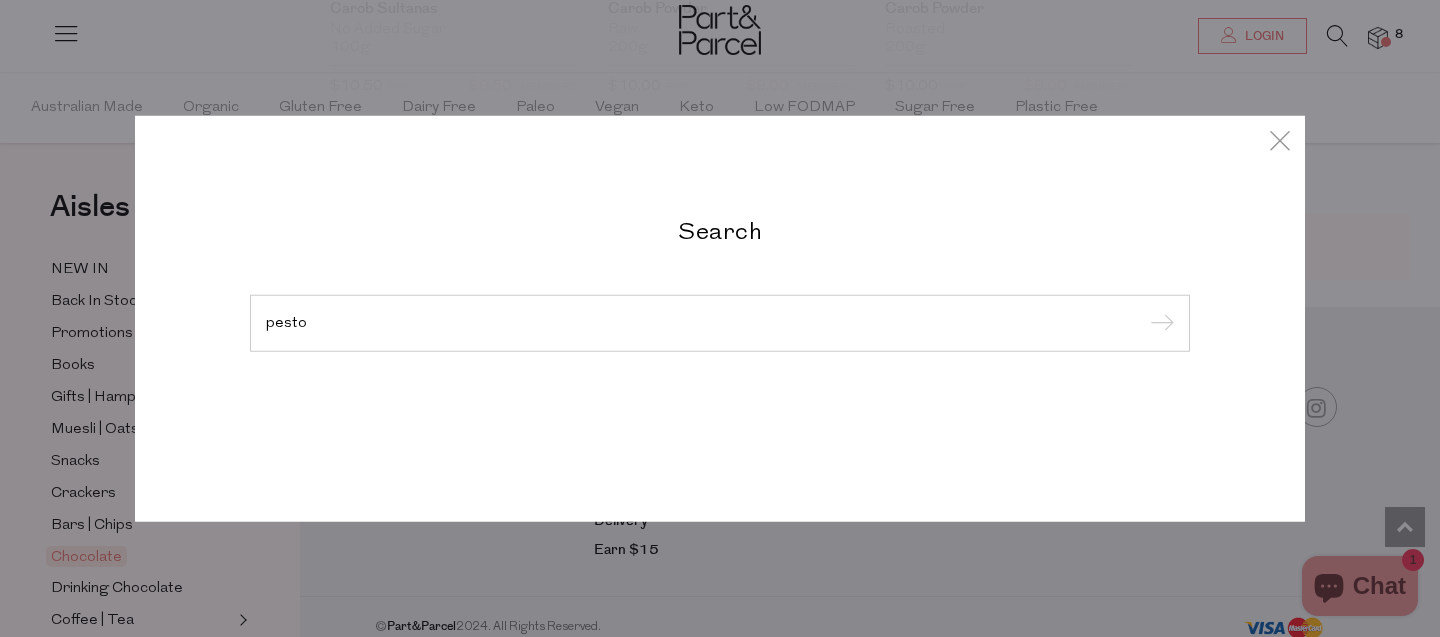 type on "pesto" 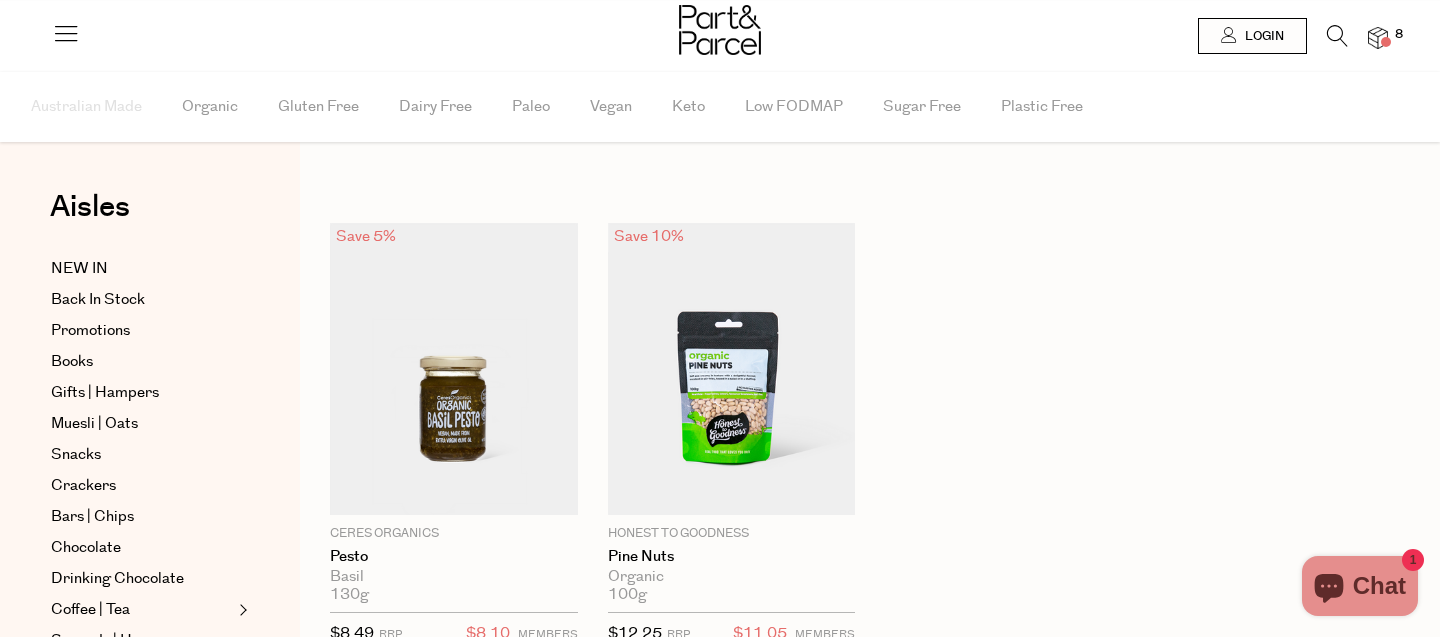 scroll, scrollTop: 0, scrollLeft: 0, axis: both 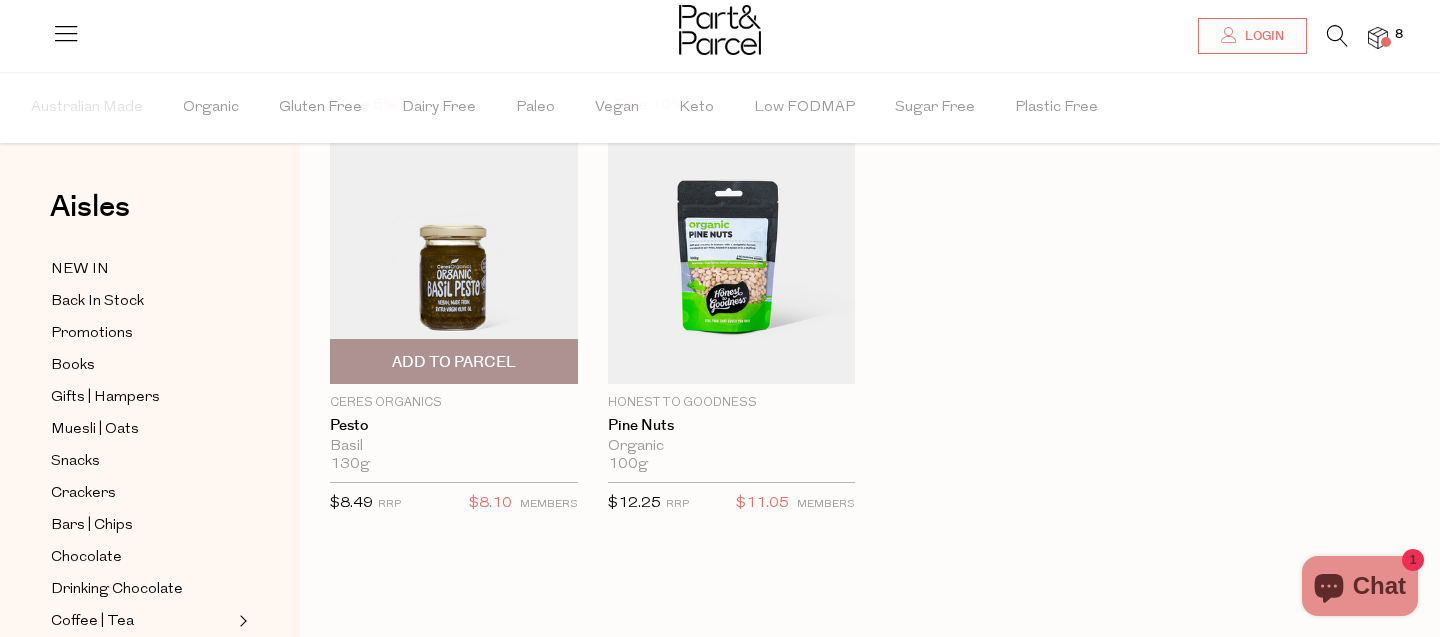 click on "Add To Parcel" at bounding box center [454, 362] 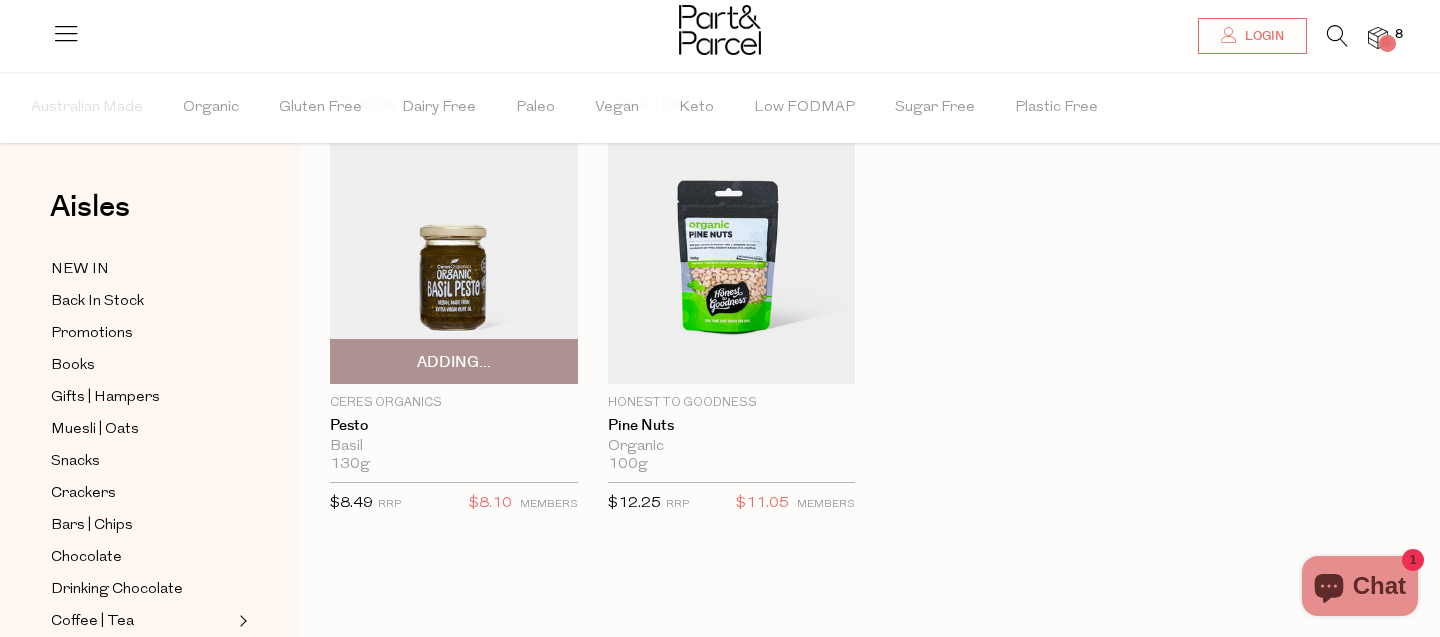 type 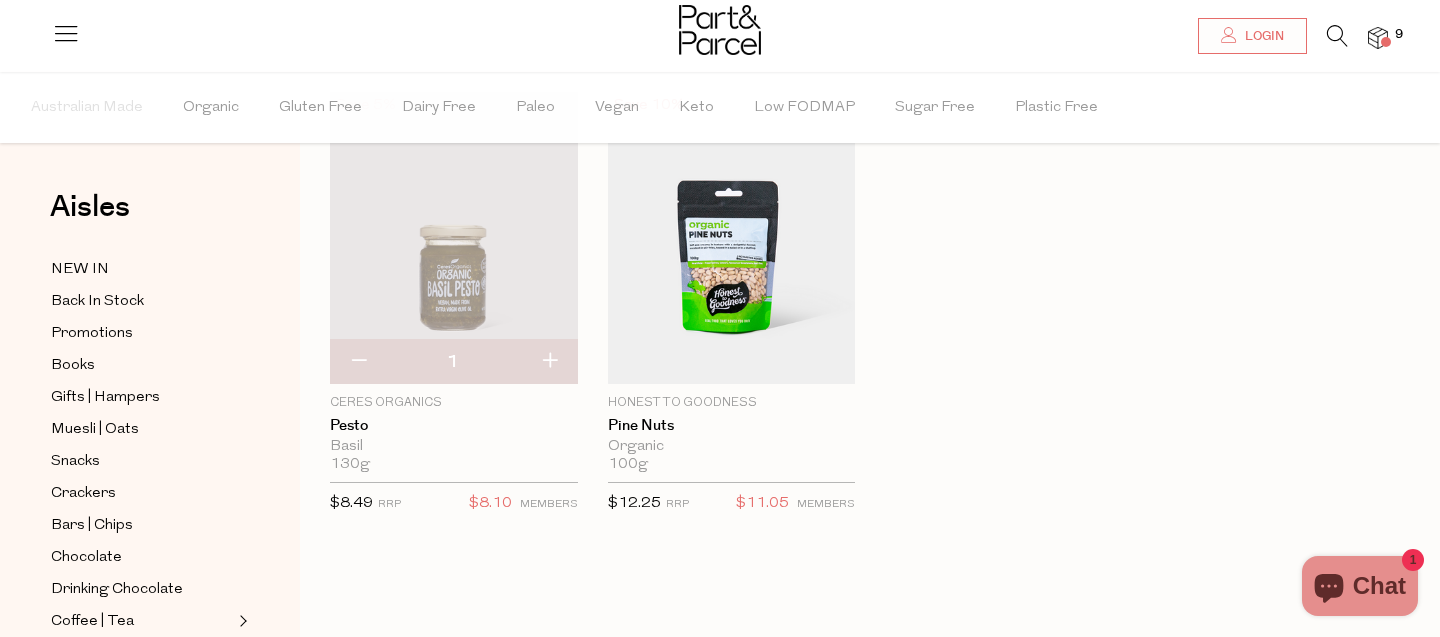 click on "Add to Parcel" at bounding box center (454, 361) 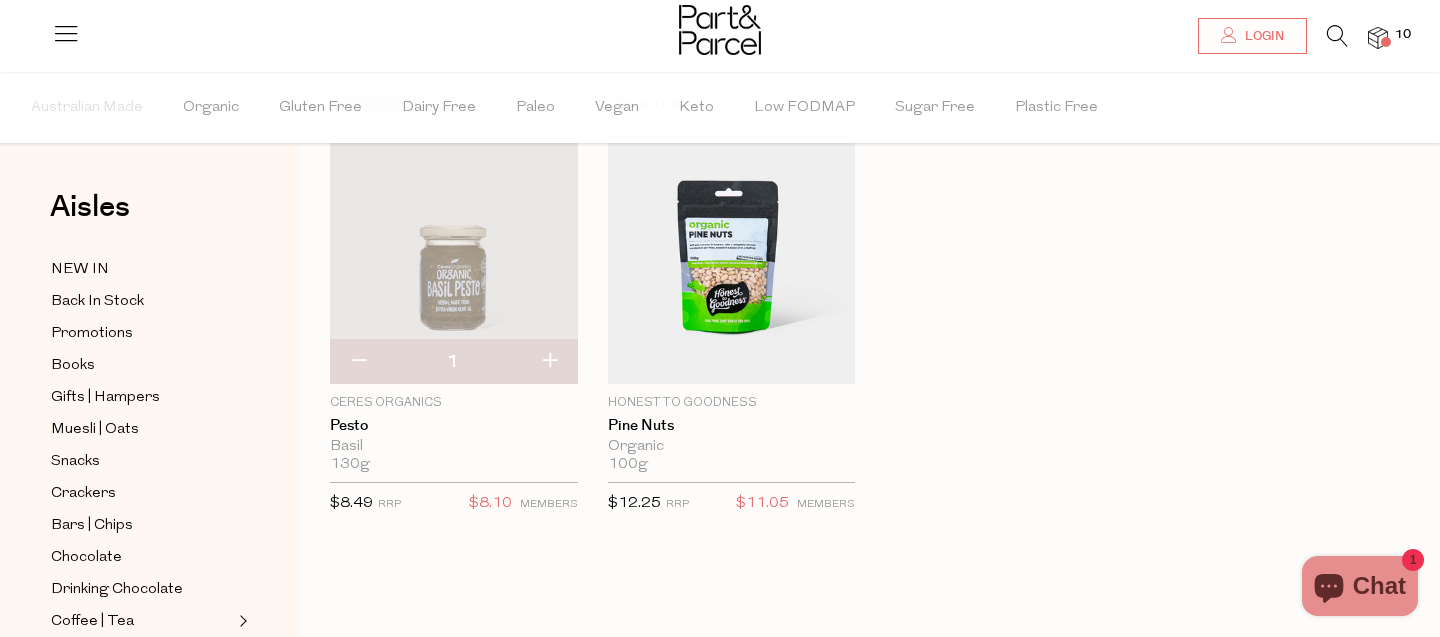 drag, startPoint x: 1349, startPoint y: 224, endPoint x: 1361, endPoint y: 182, distance: 43.68066 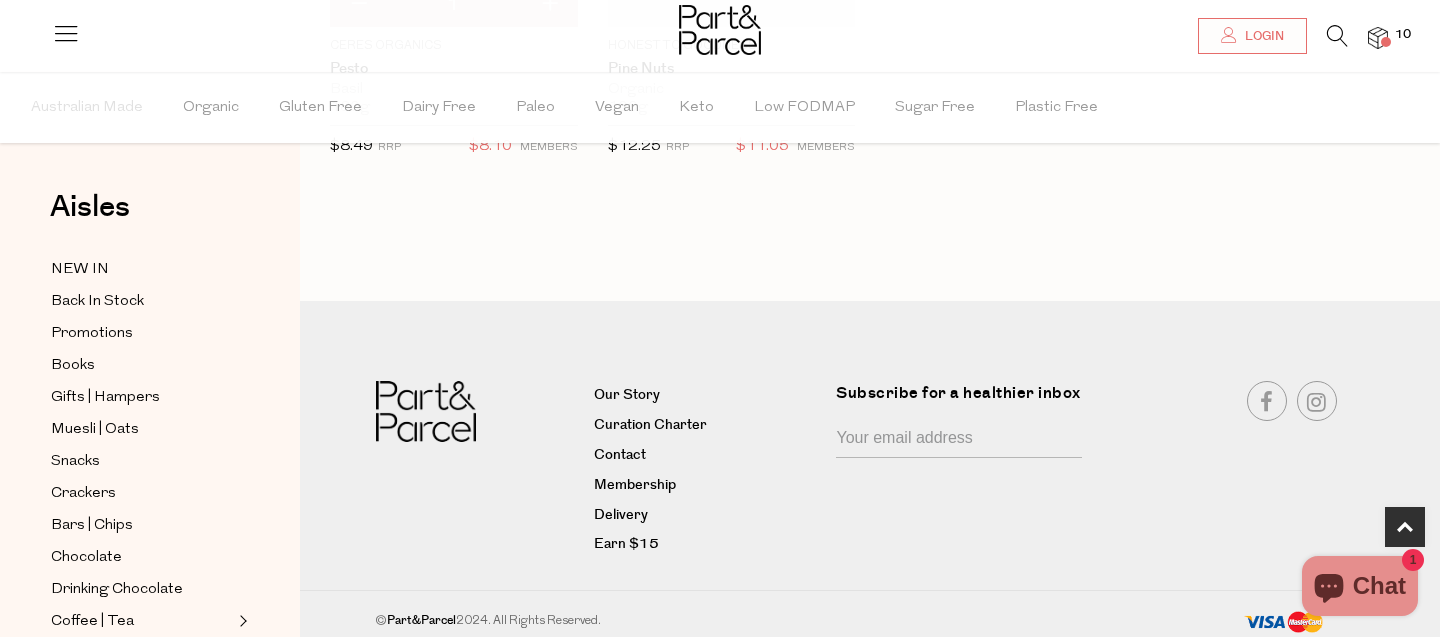 scroll, scrollTop: 486, scrollLeft: 0, axis: vertical 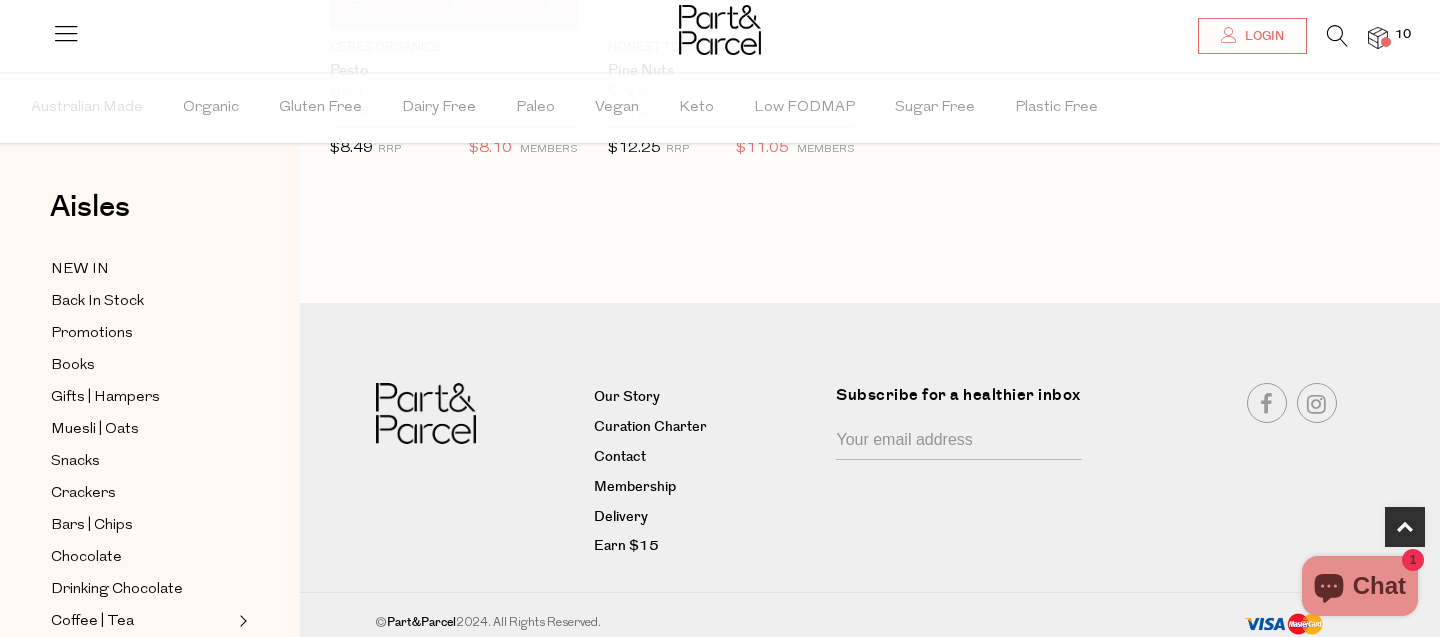 click on "Search results for "pesto"
Close
Browse Aisles
Clear All
Filter Clear
Australian Made
Organic
Gluten Free
Dairy Free
Paleo
Vegan
Keto
Low FODMAP
Sugar Free
Plastic Free
Apply                          Aisles Clear
NEW IN
Back In Stock
Promotions" at bounding box center (870, 80) 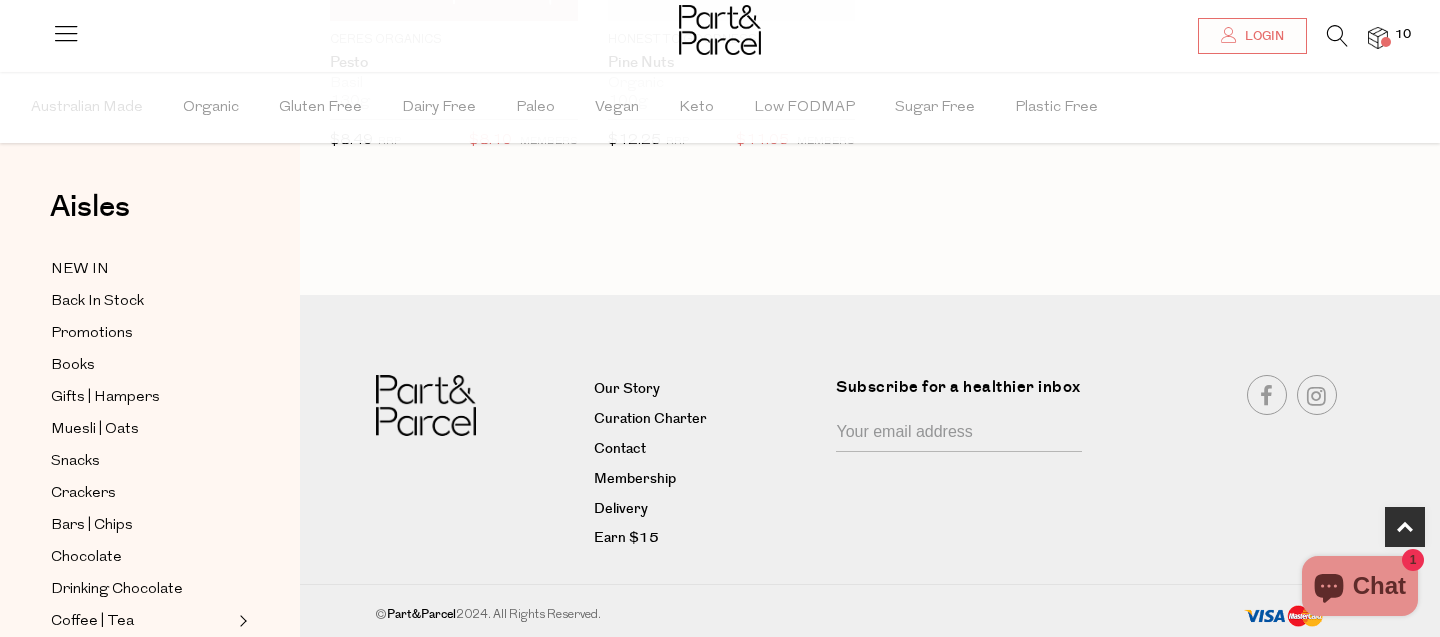 scroll, scrollTop: 494, scrollLeft: 0, axis: vertical 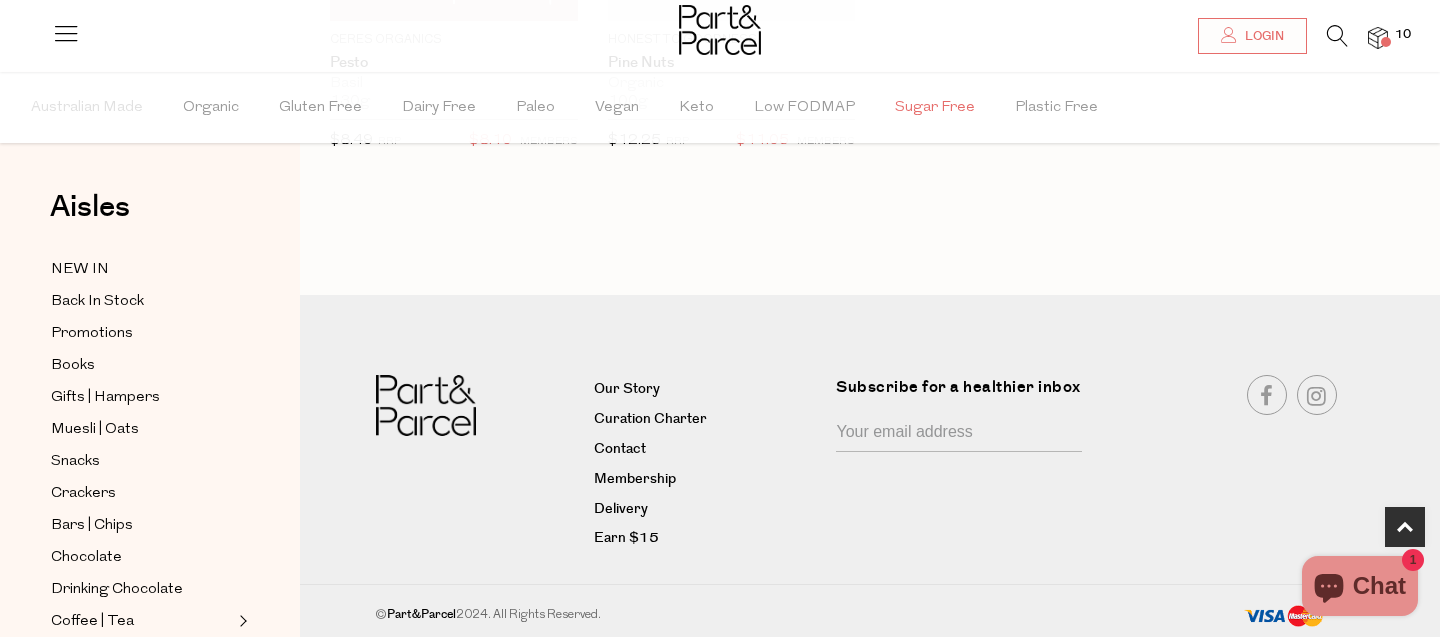 click on "Sugar Free" at bounding box center (935, 108) 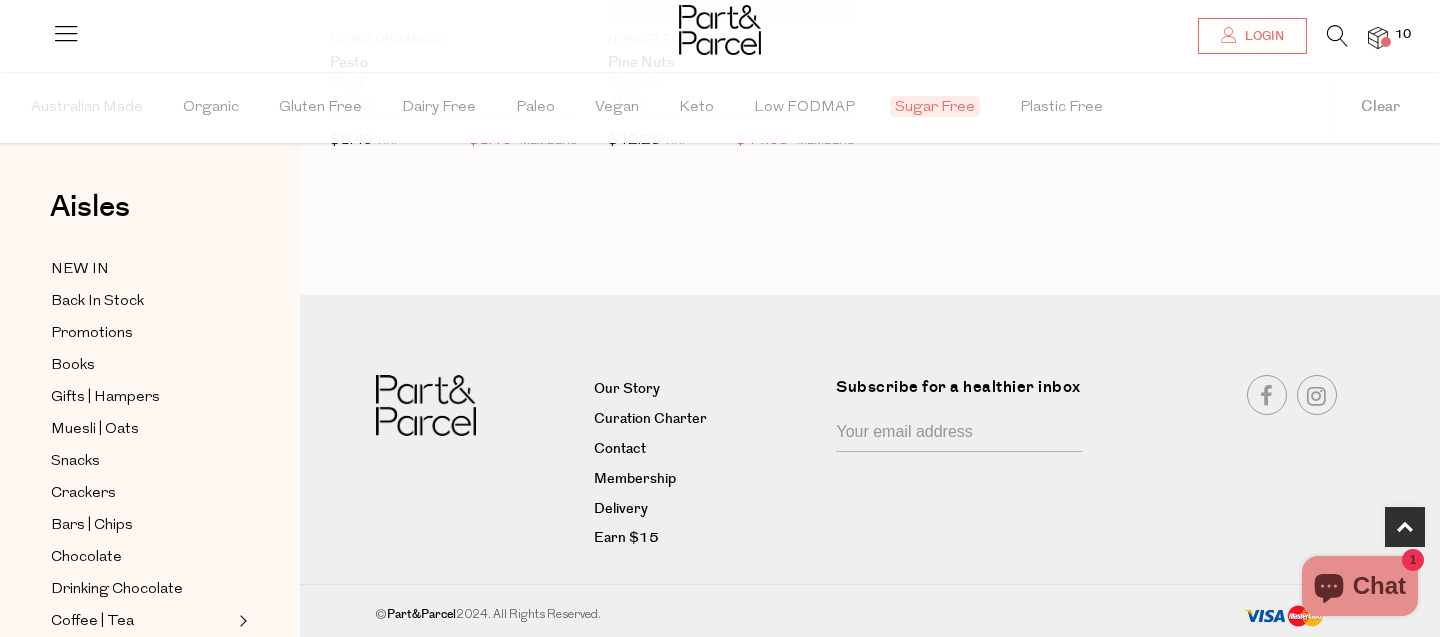 type on "2" 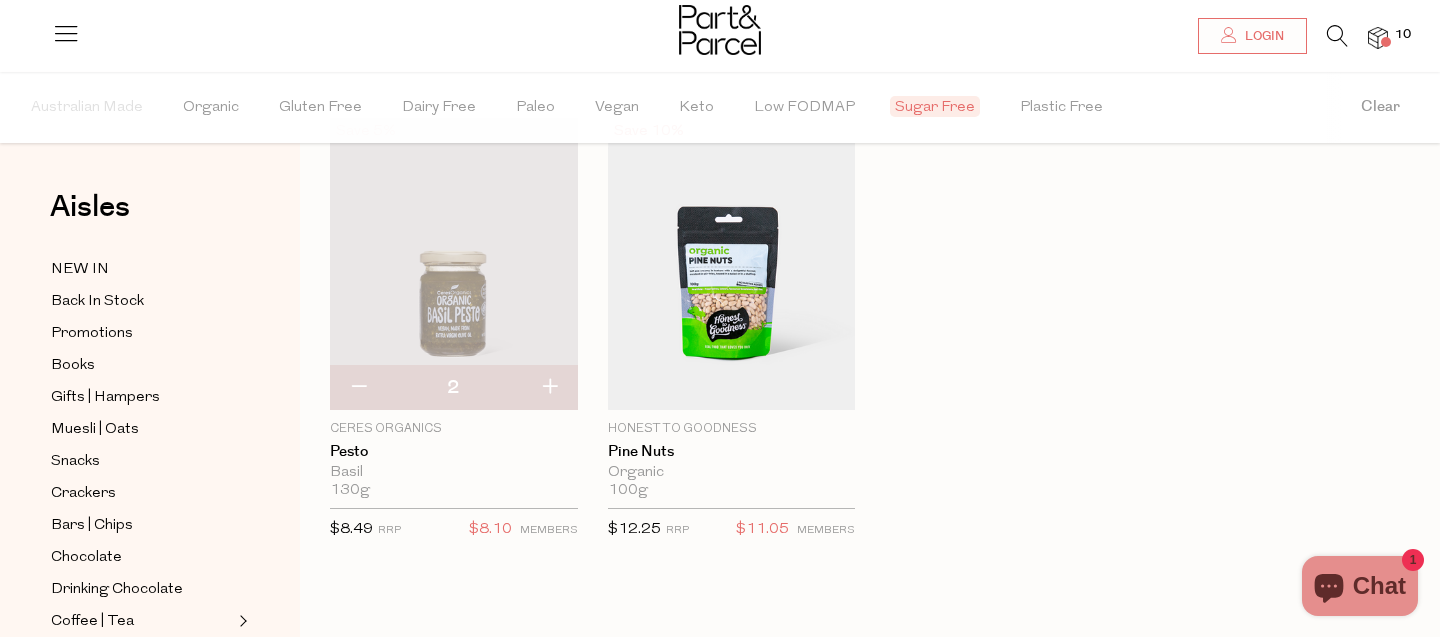 scroll, scrollTop: 0, scrollLeft: 0, axis: both 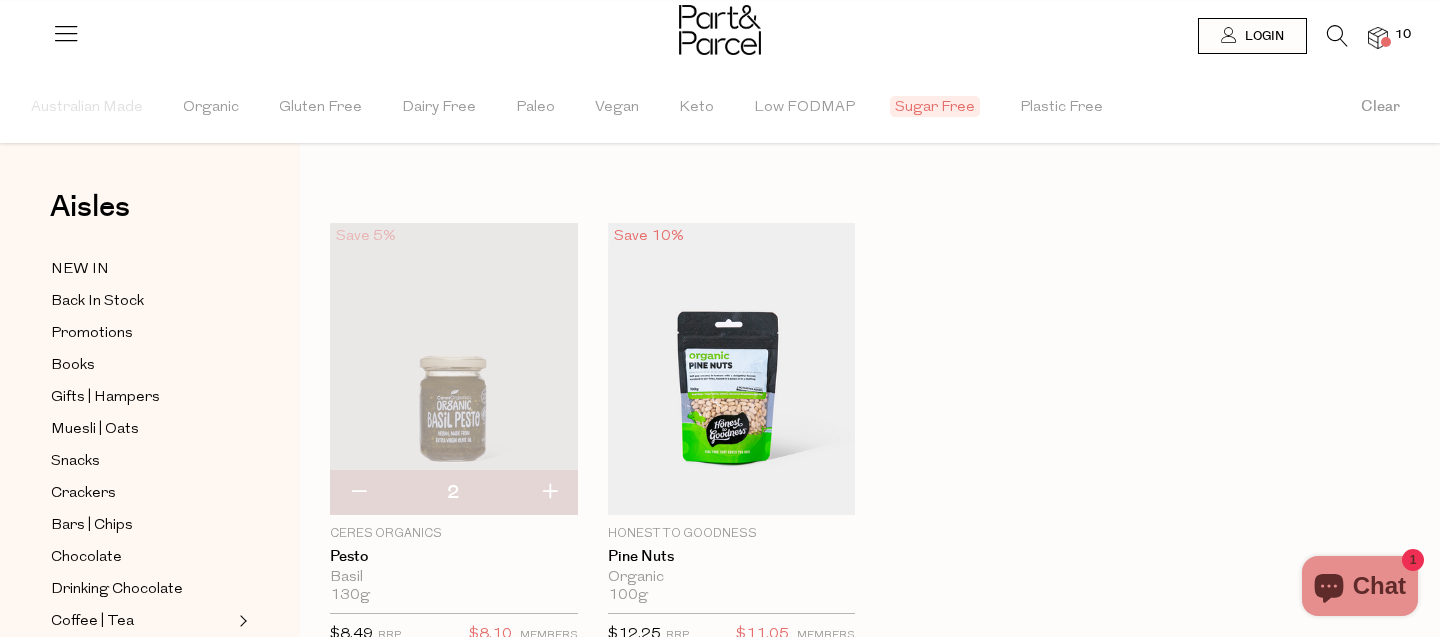 click on "Sugar Free" at bounding box center [935, 106] 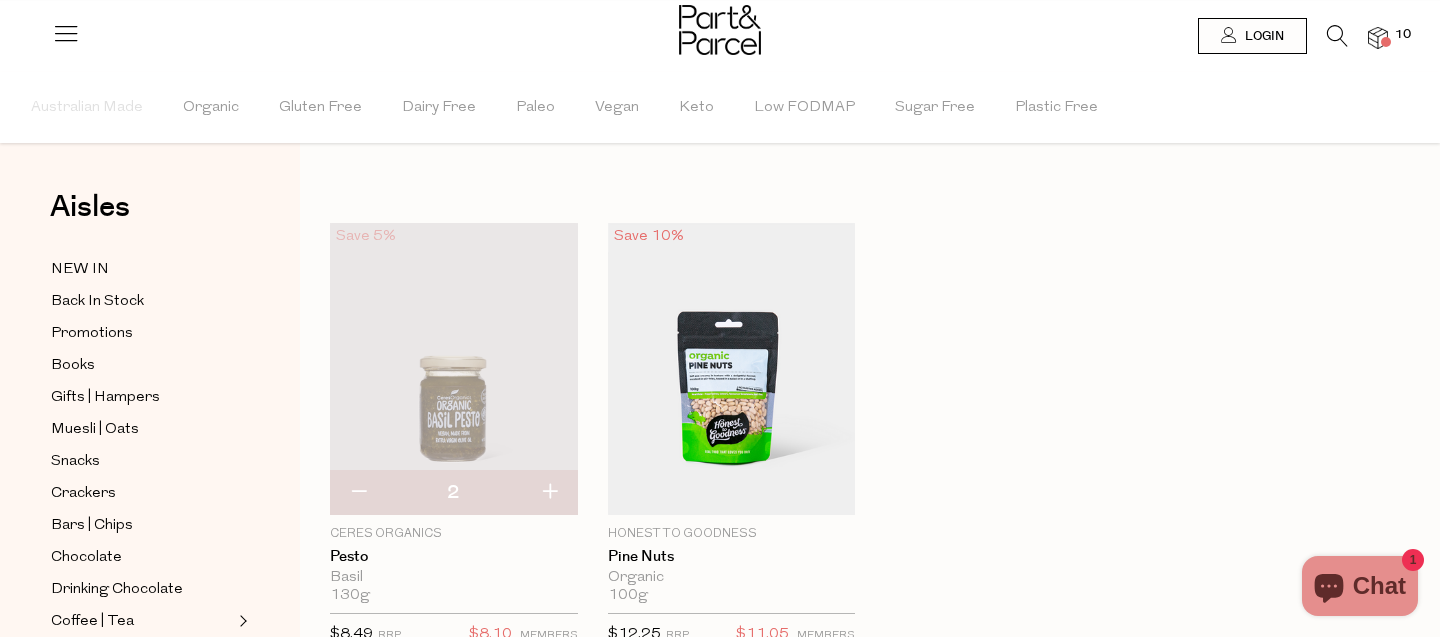 click at bounding box center [1337, 36] 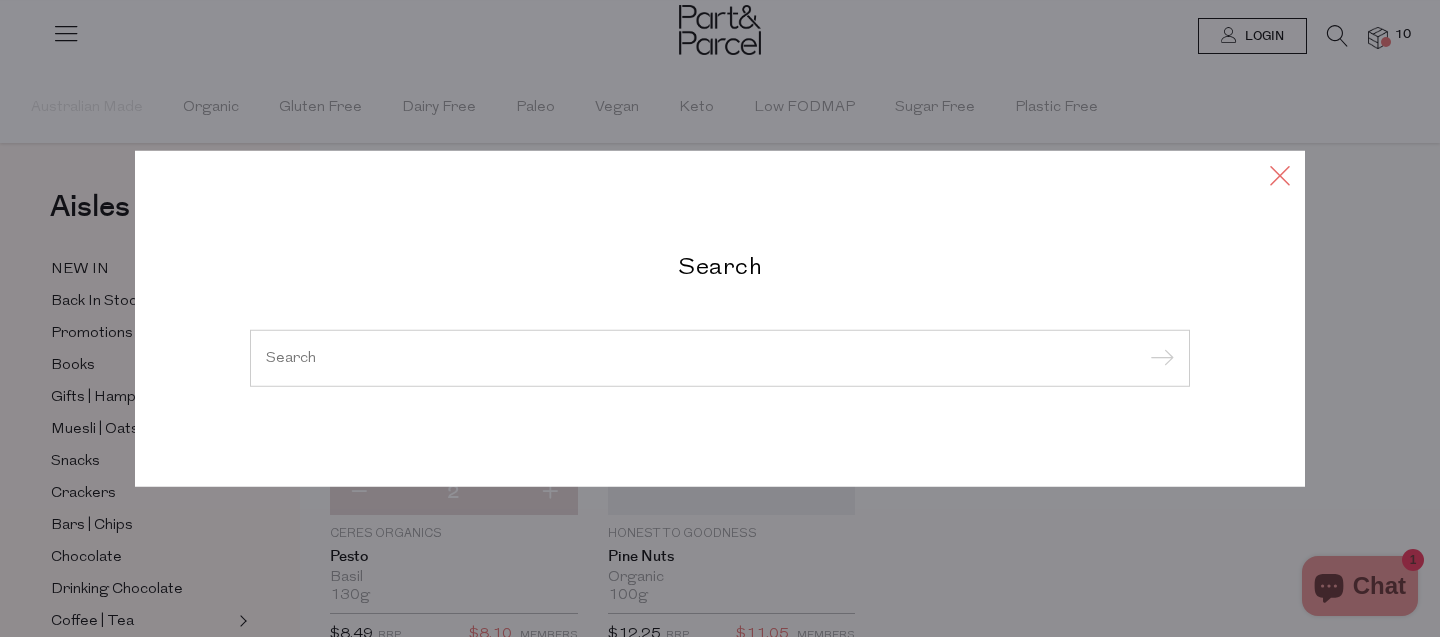 click at bounding box center [1280, 174] 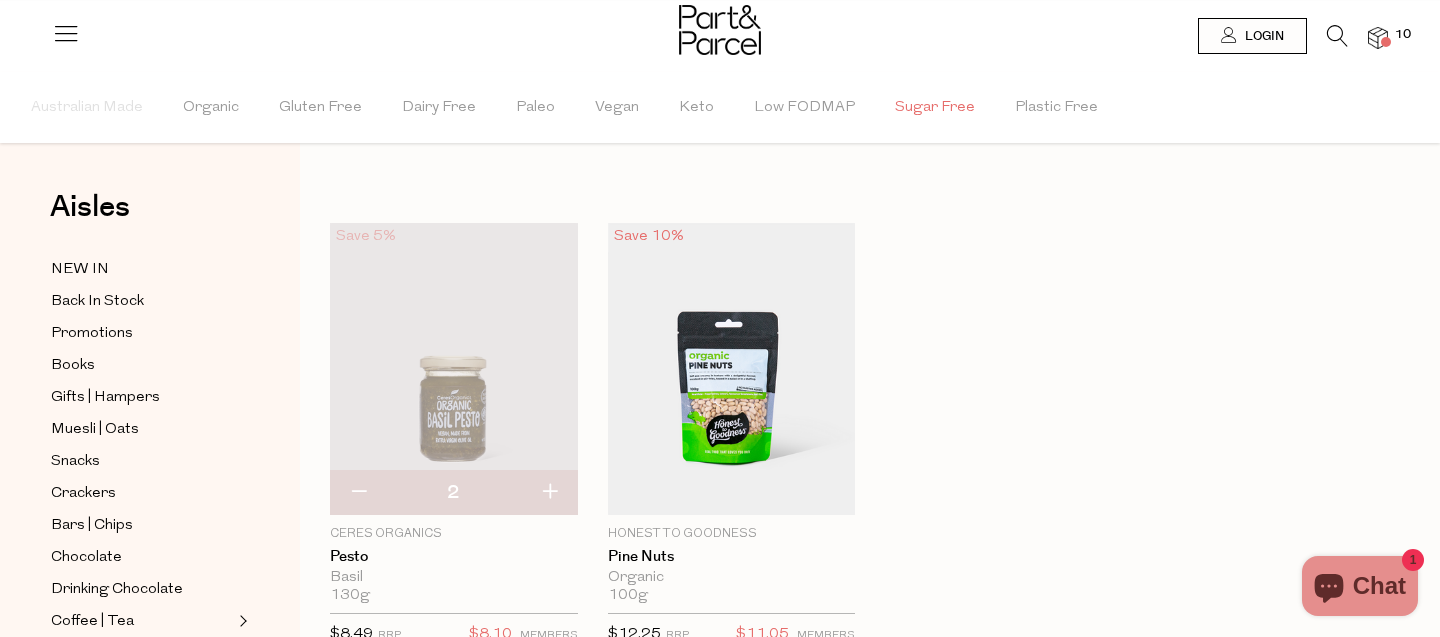 click on "Sugar Free" at bounding box center [935, 108] 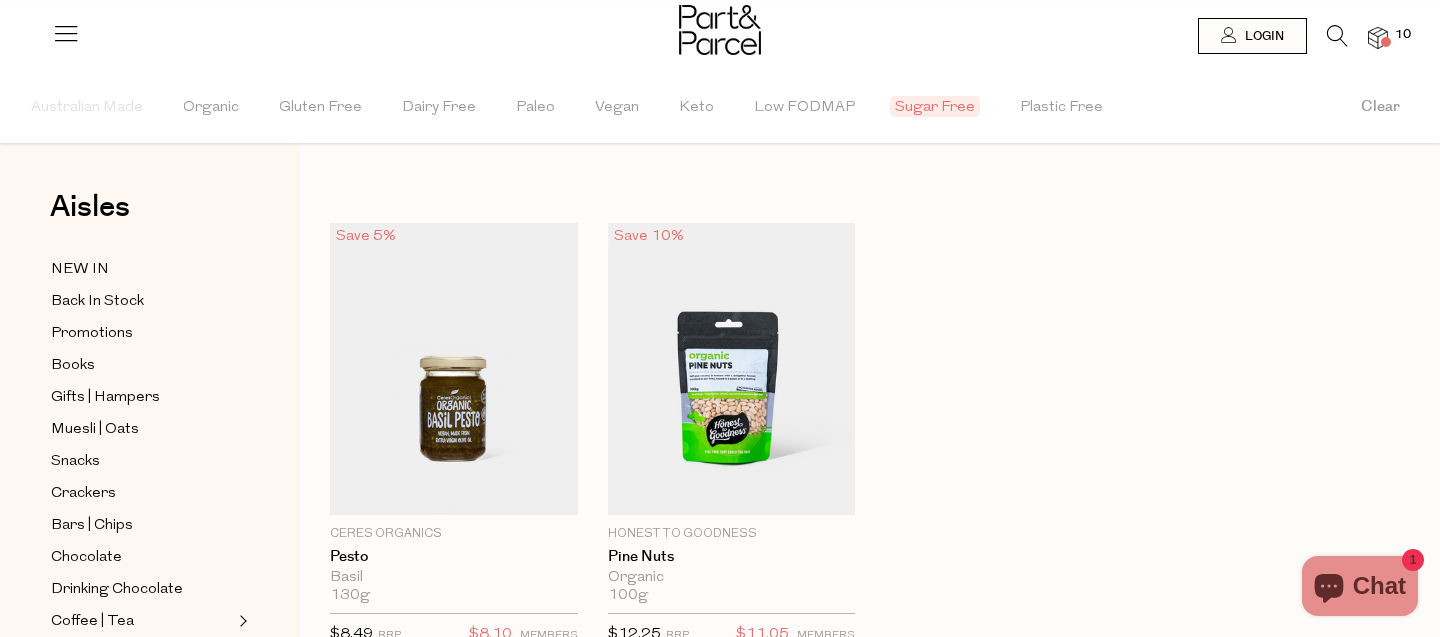 type on "2" 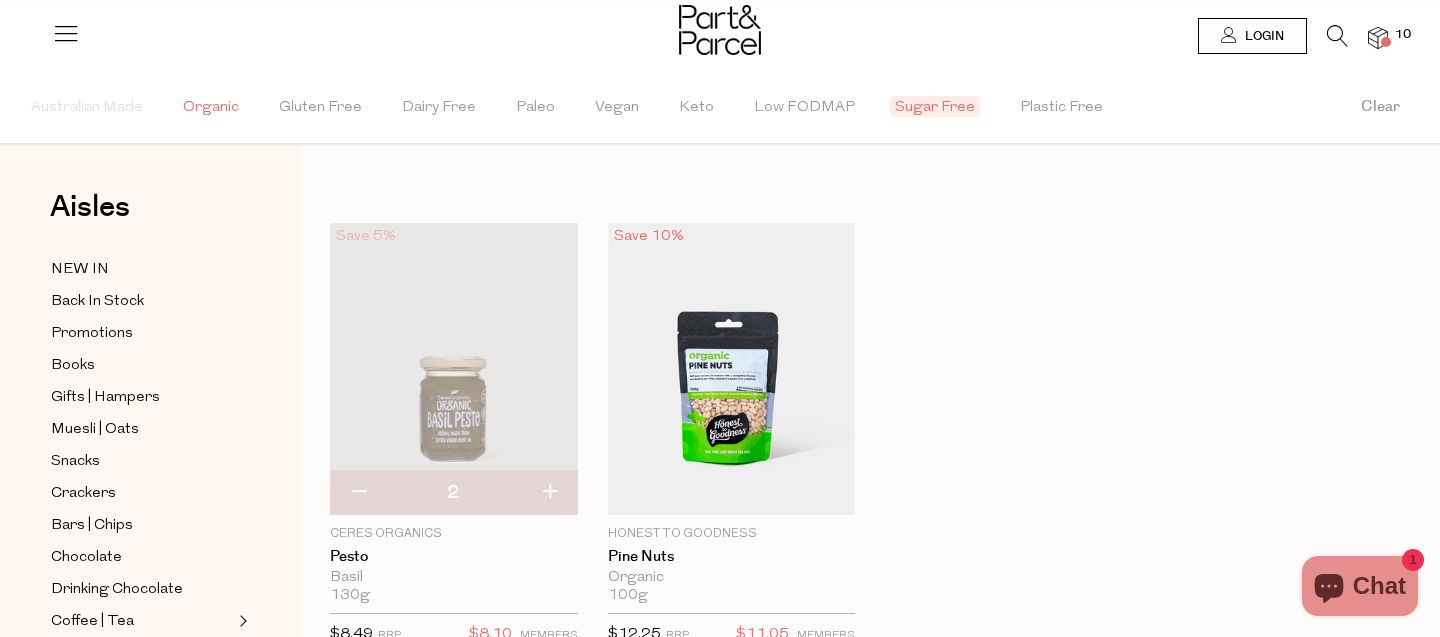 click on "Organic" at bounding box center [211, 108] 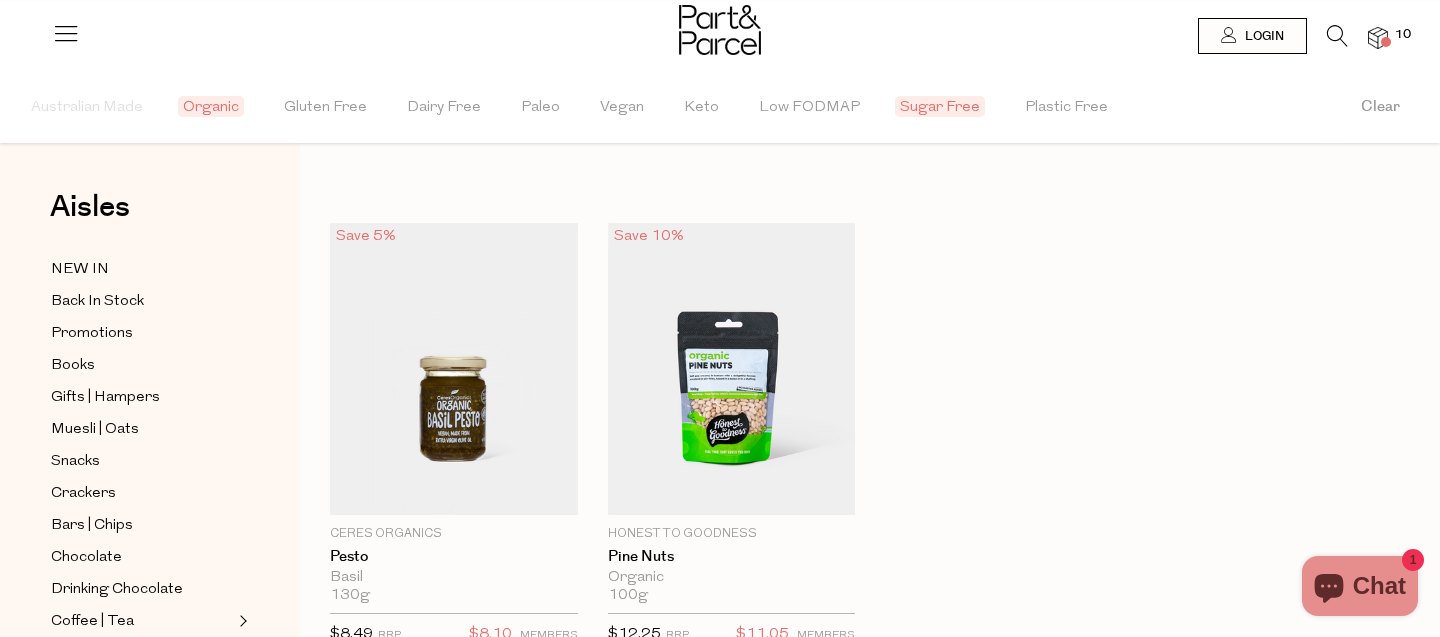 type on "2" 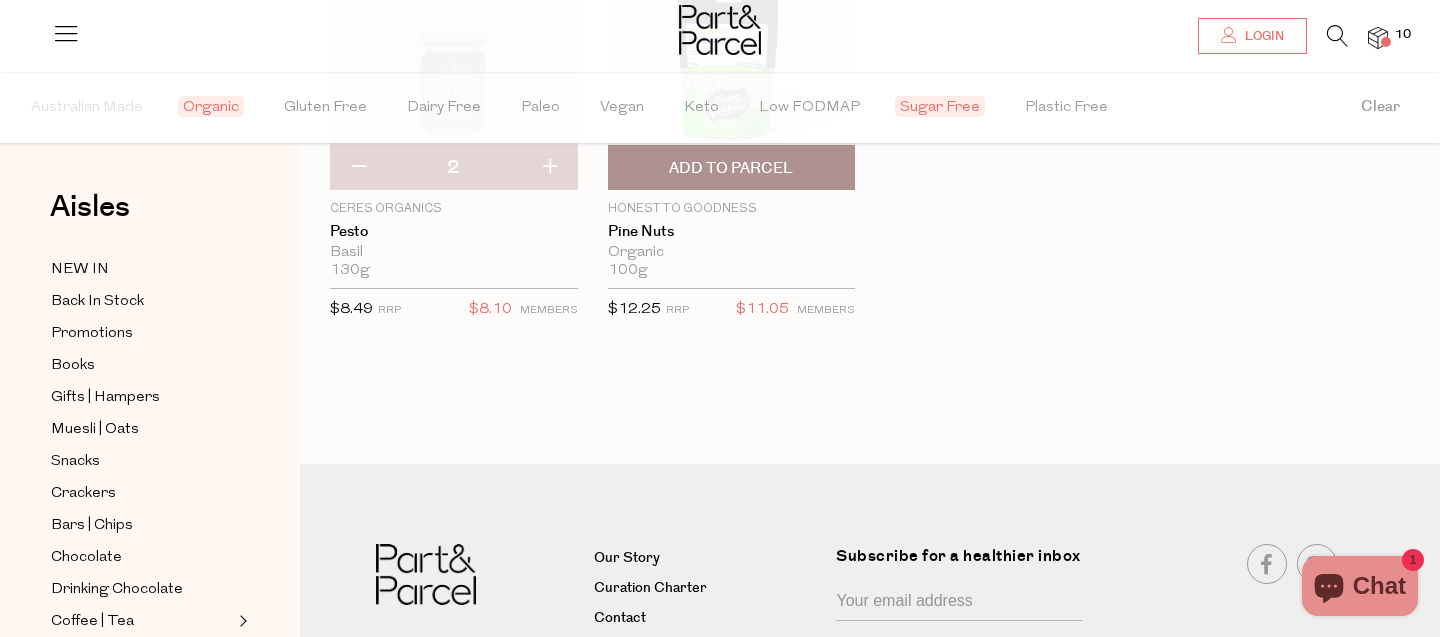 scroll, scrollTop: 0, scrollLeft: 0, axis: both 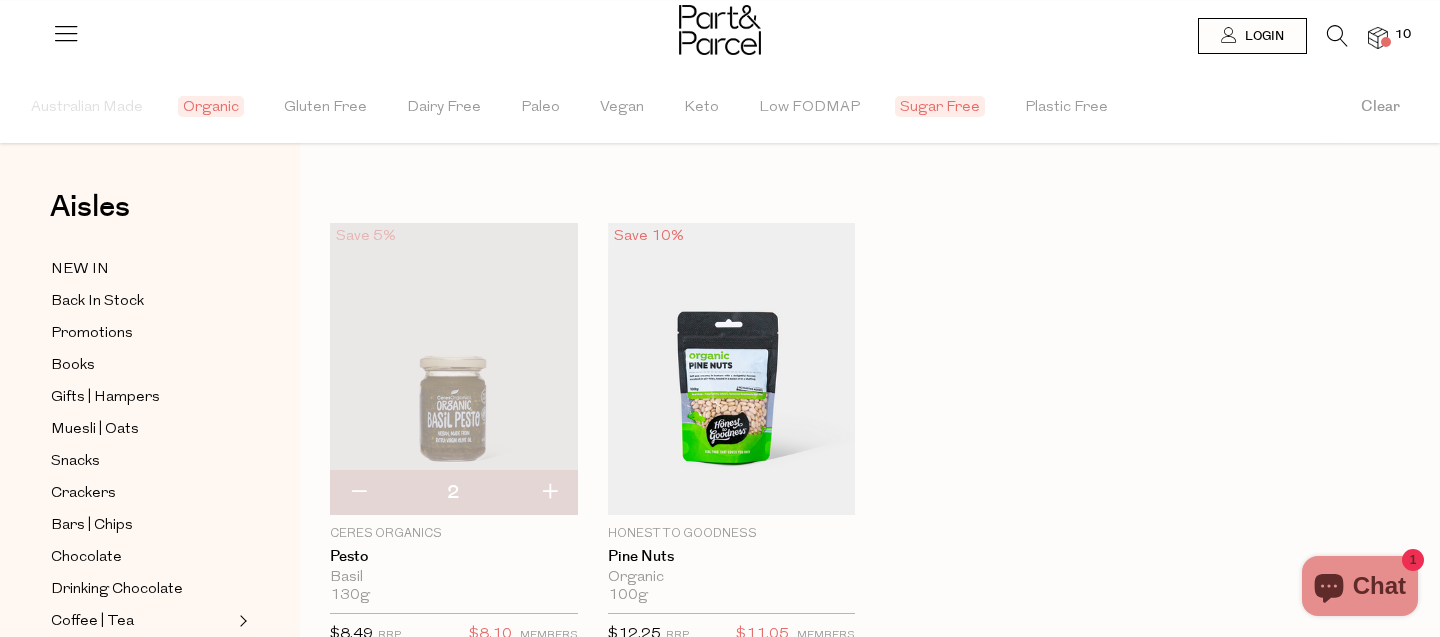 type 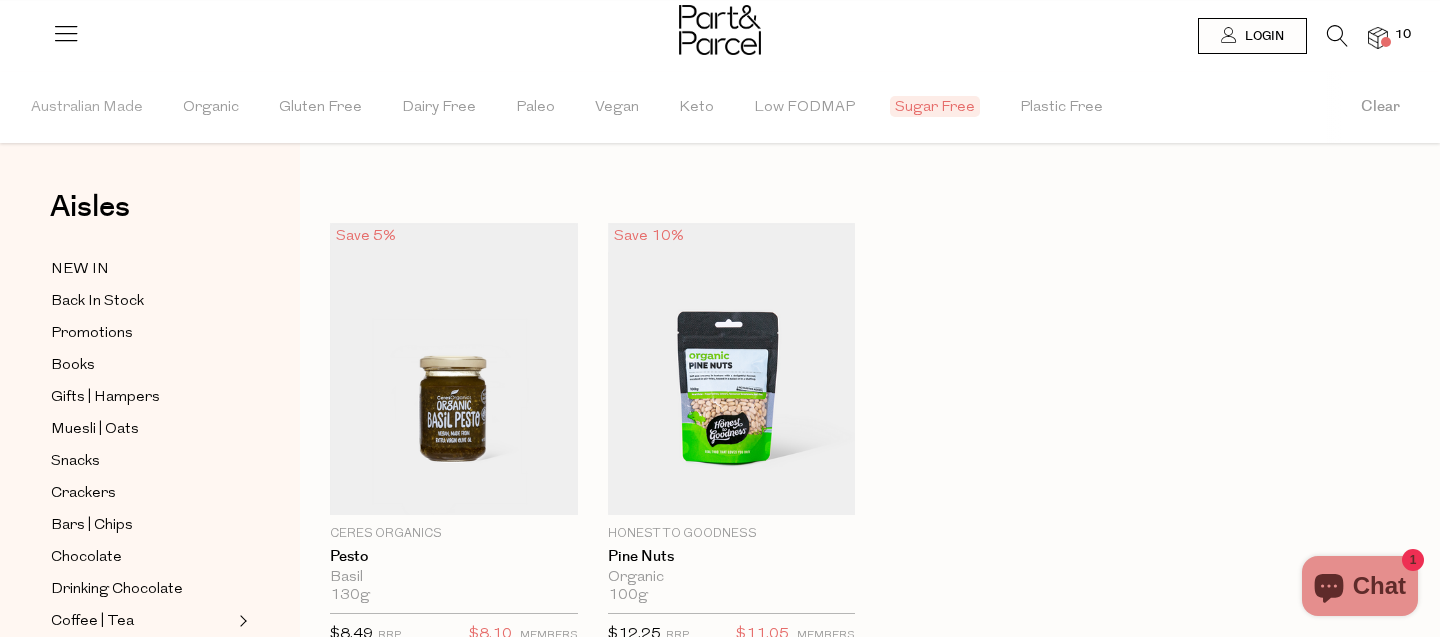 type on "2" 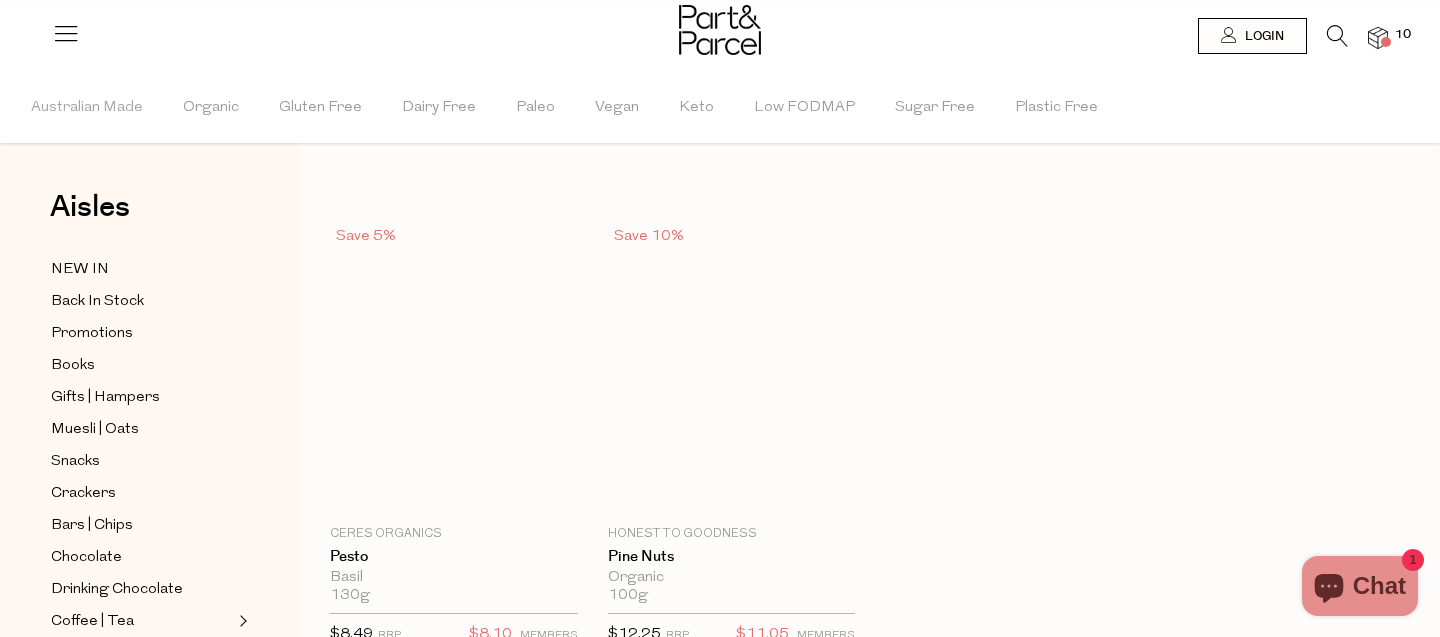 type on "2" 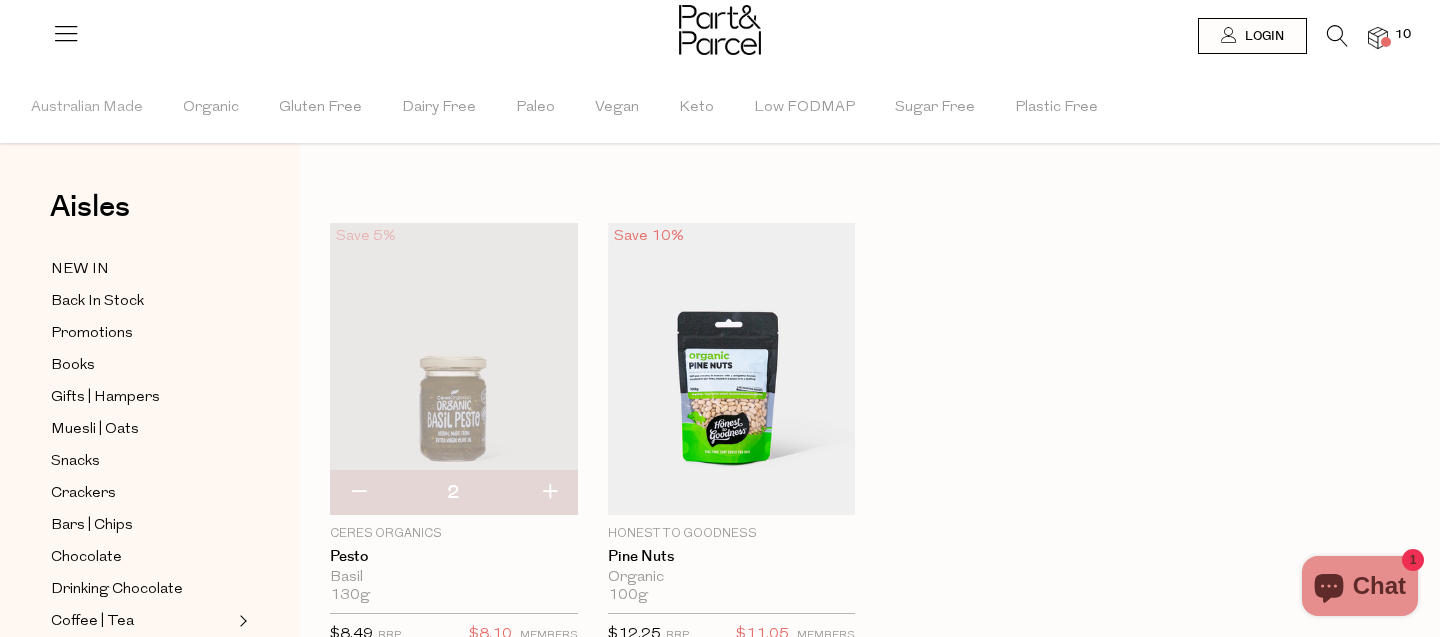 scroll, scrollTop: 1, scrollLeft: 0, axis: vertical 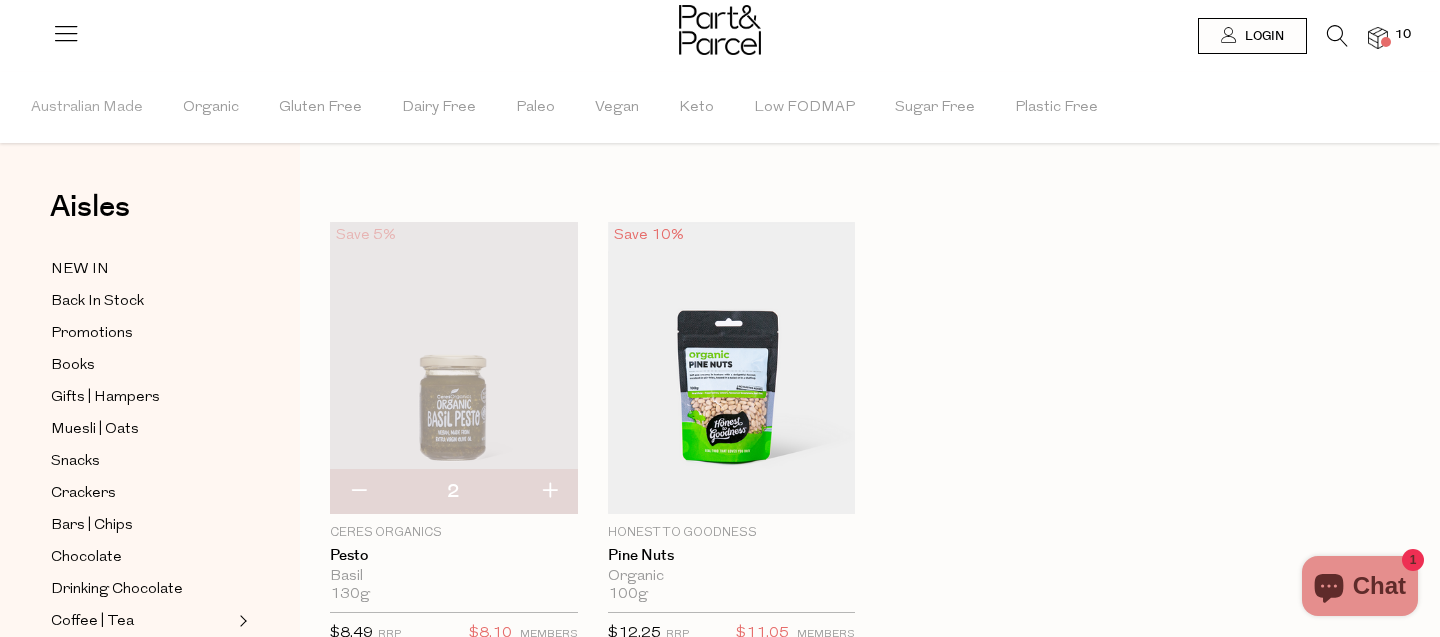 click on "Save 5%
2
Add To Parcel
Ceres Organics
Pesto
Basil
130g
{{max_qty_message}}
$8.49 RRP $8.10   MEMBERS
1" at bounding box center [855, 454] 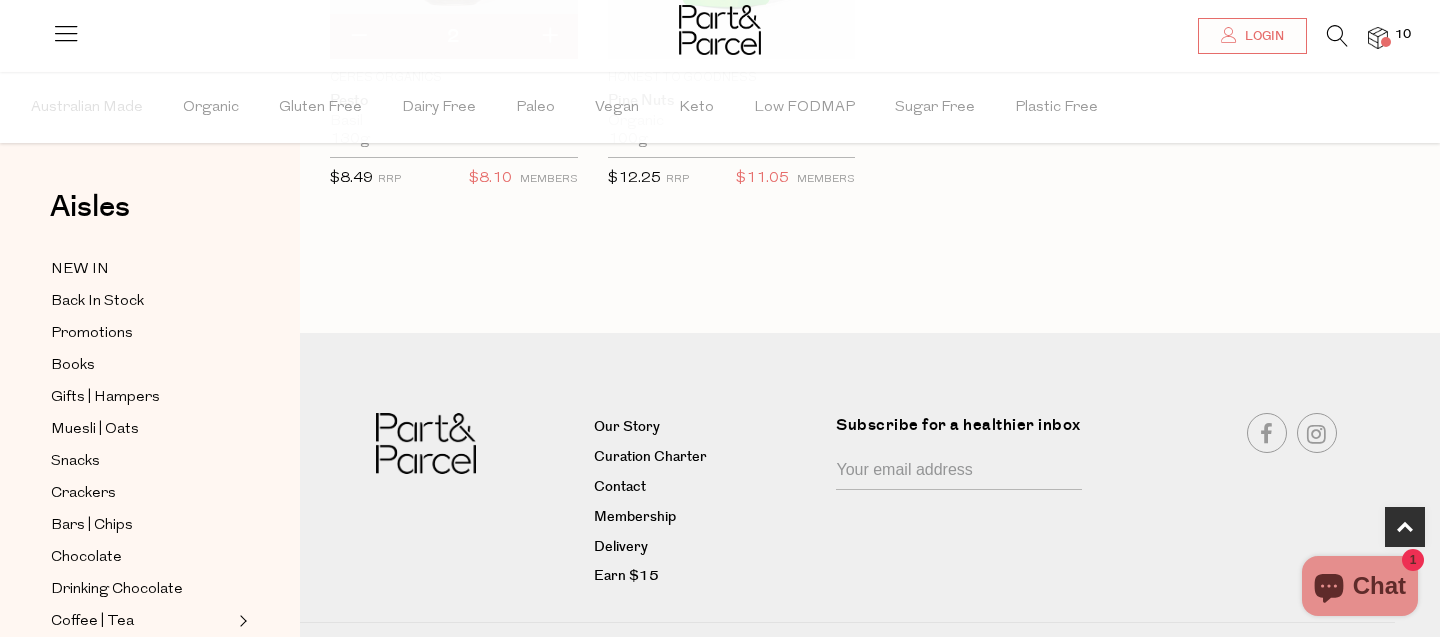 scroll, scrollTop: 494, scrollLeft: 0, axis: vertical 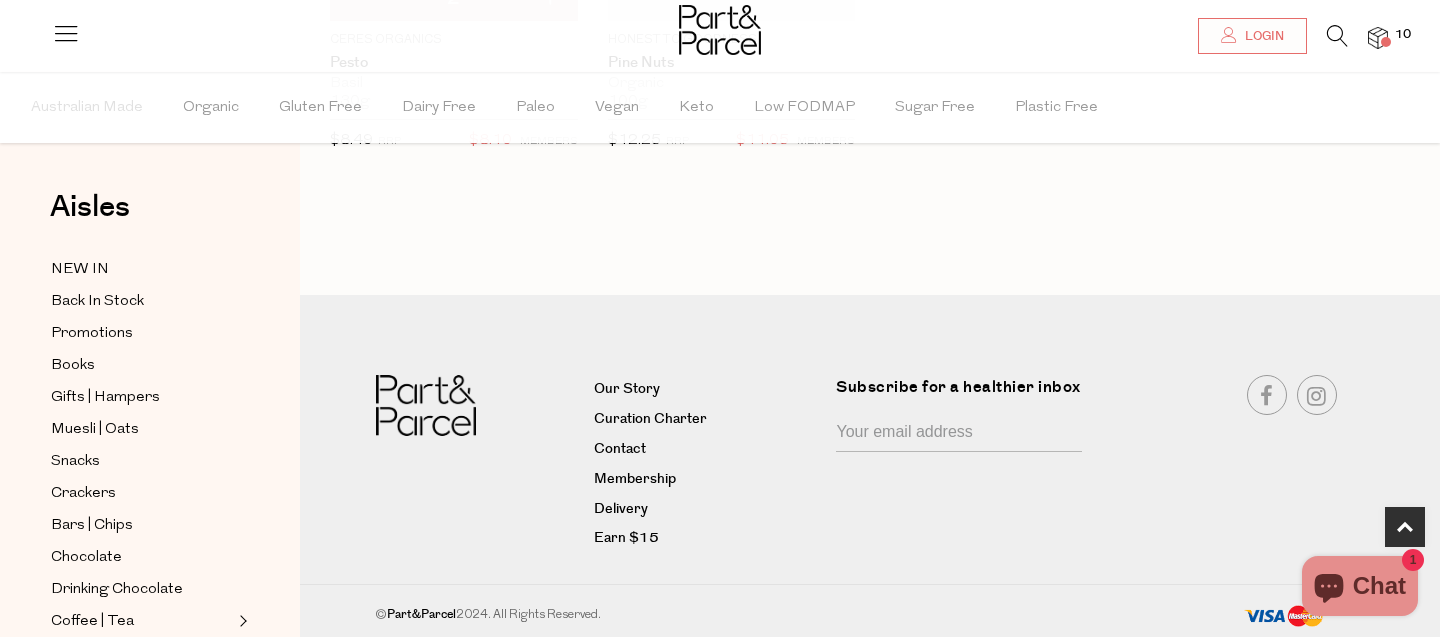 click on "Subscribe for a healthier inbox
Sub Submit" at bounding box center [965, 464] 